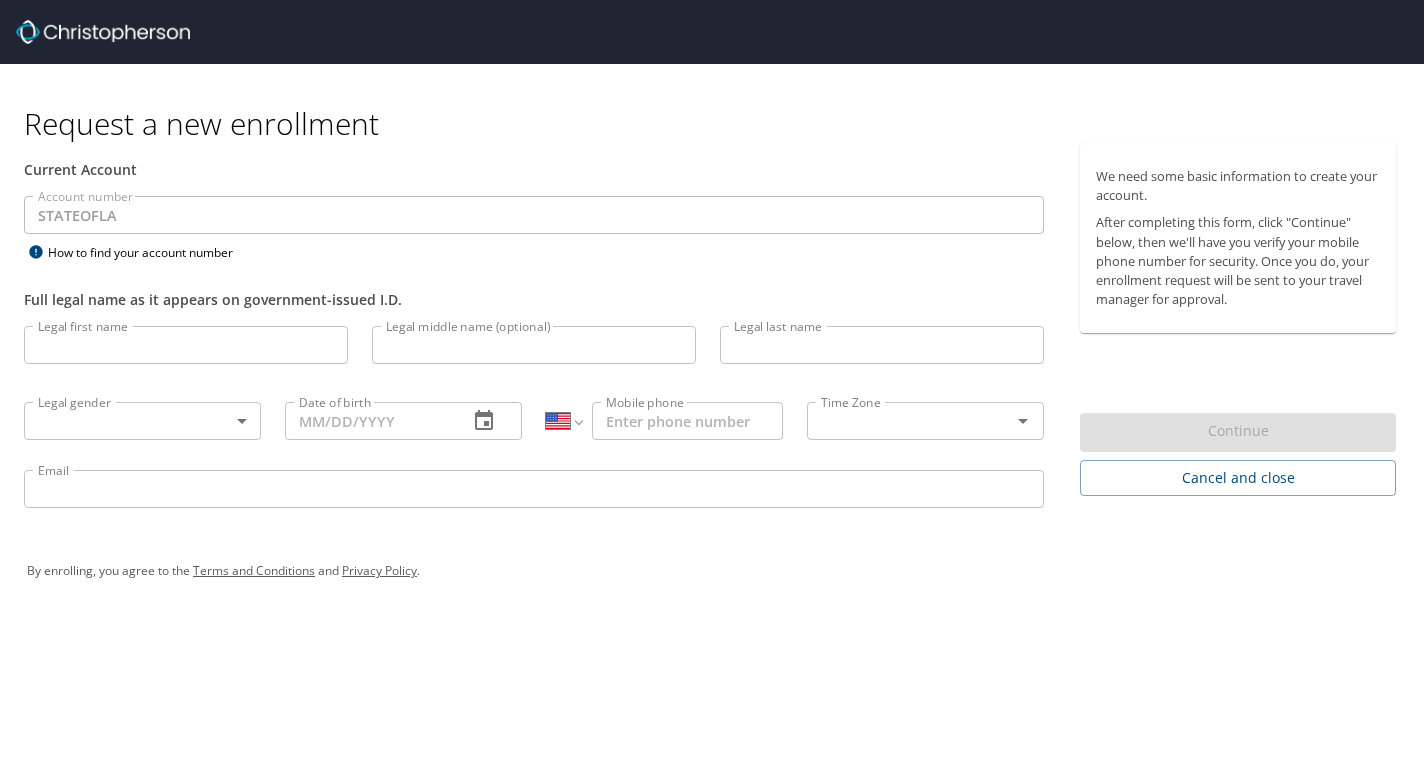 select on "US" 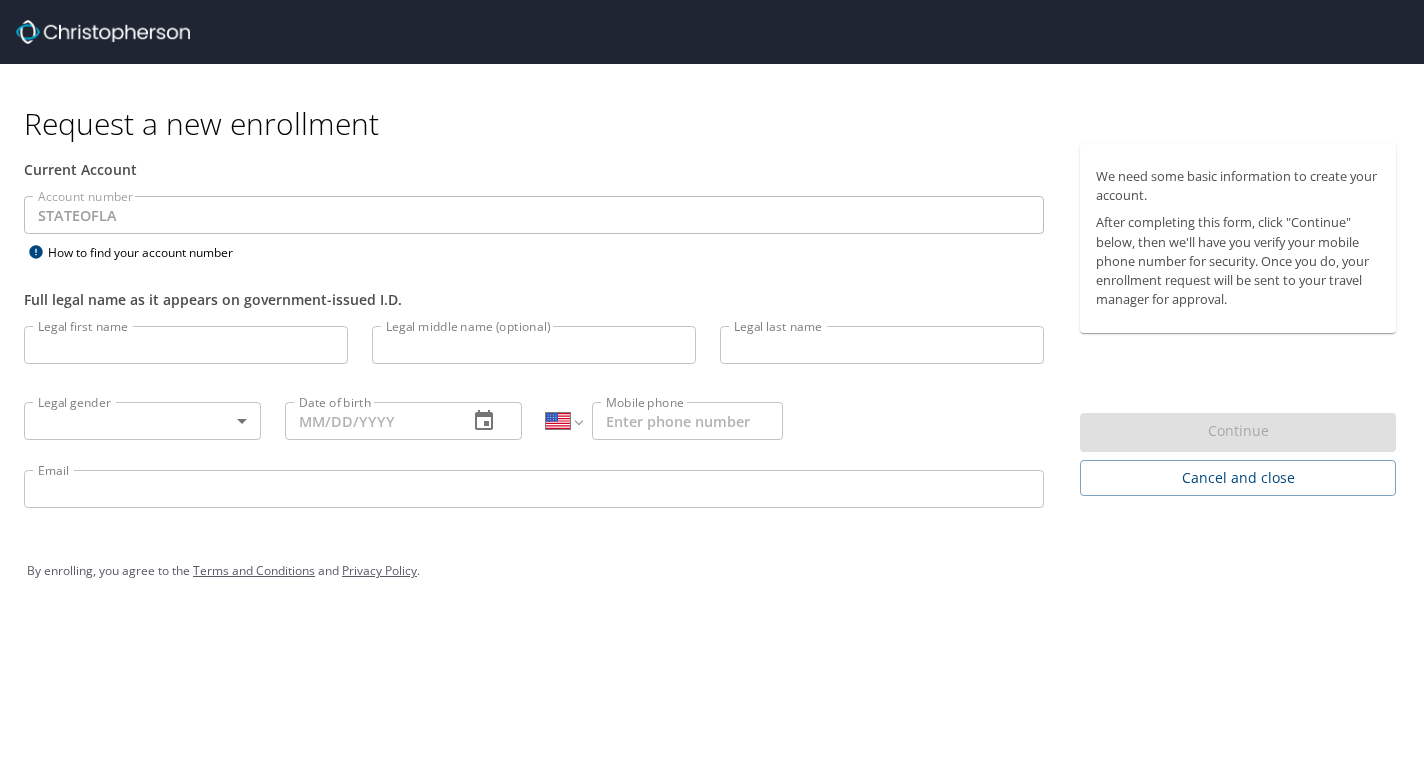 click on "Legal first name" at bounding box center (186, 345) 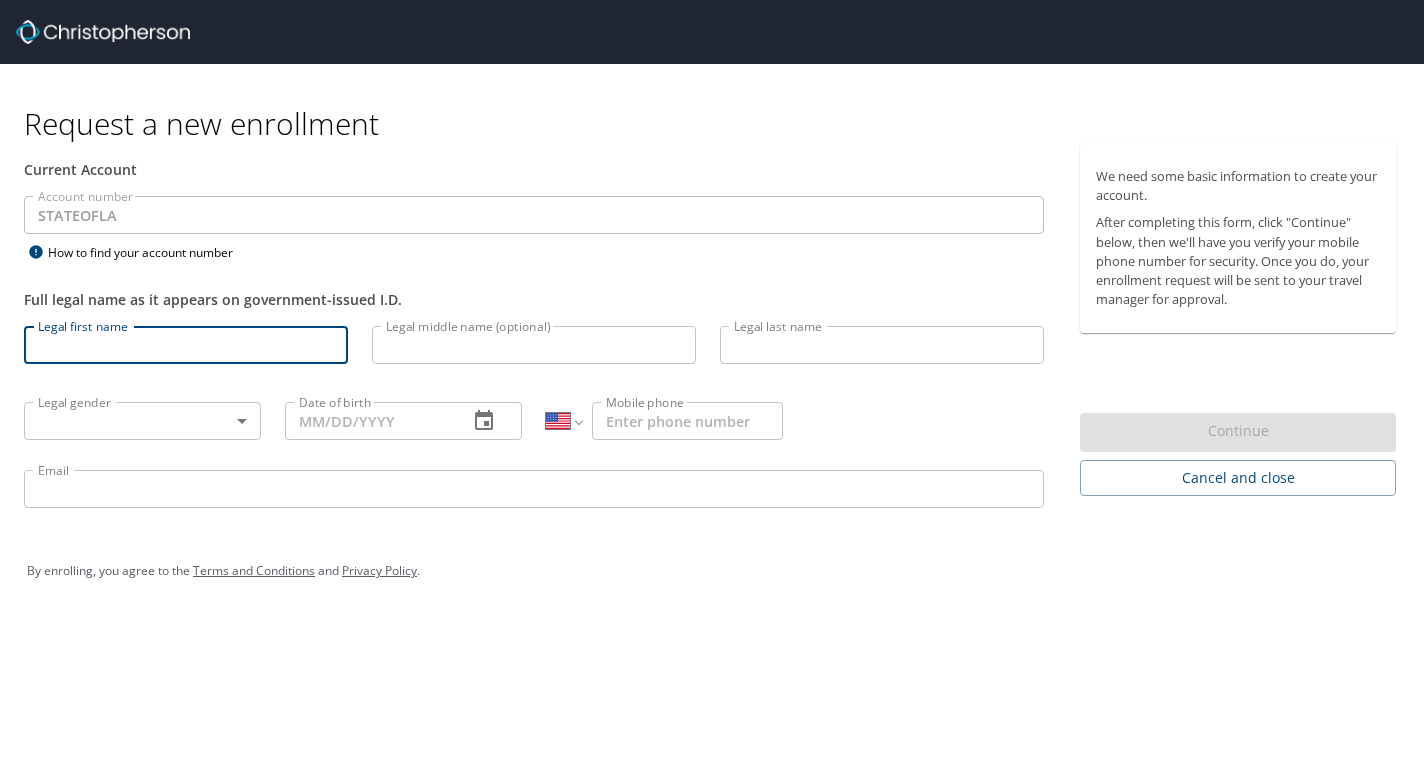 type on "Bilkis" 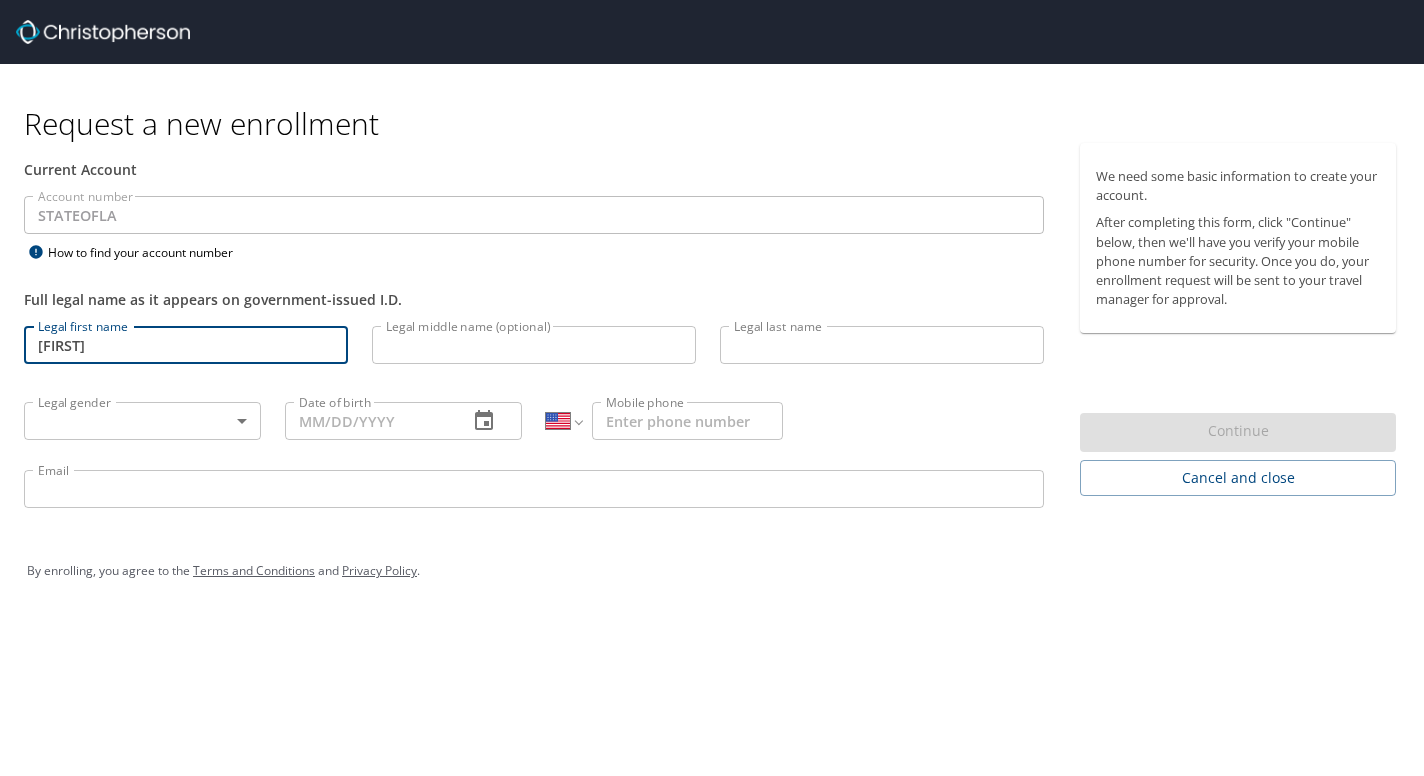 click on "Legal last name" at bounding box center [882, 345] 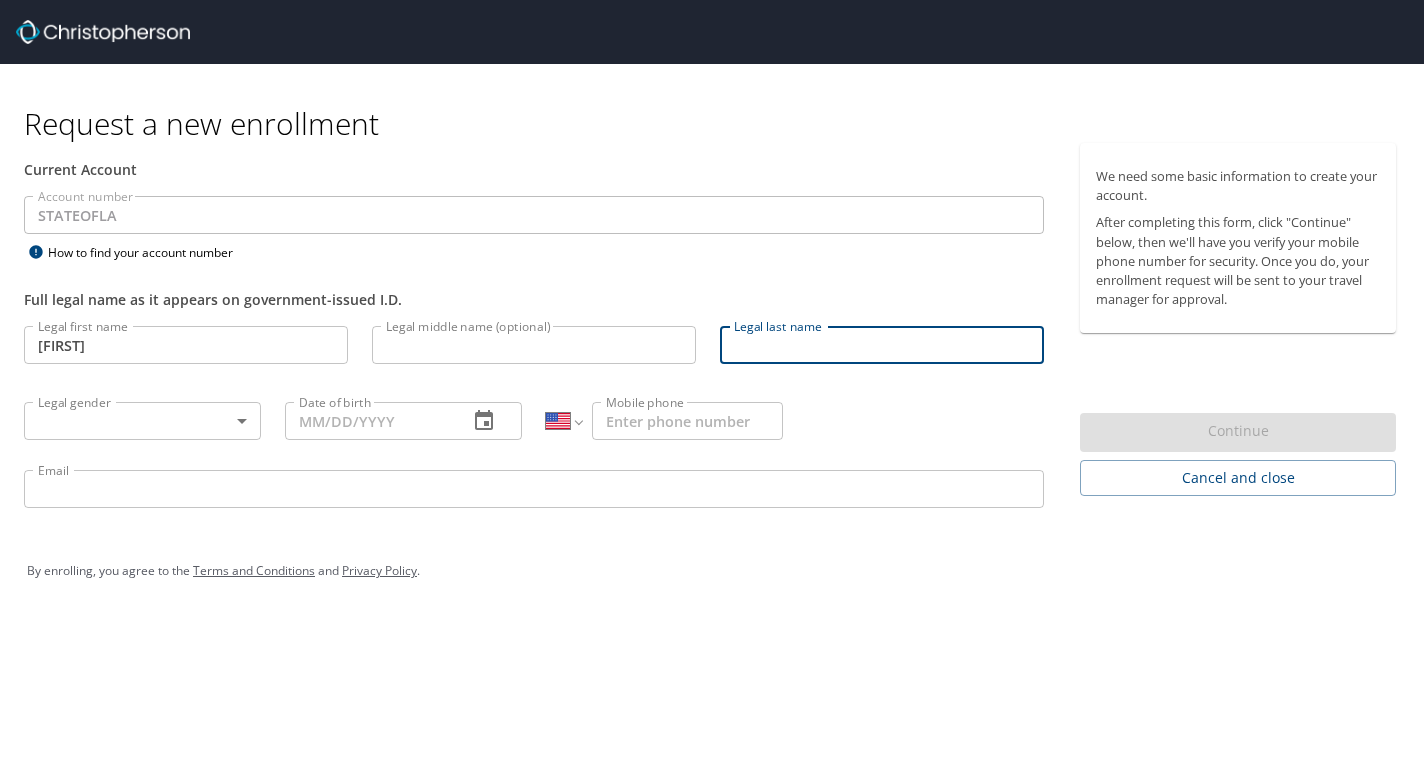 type on "Akhter" 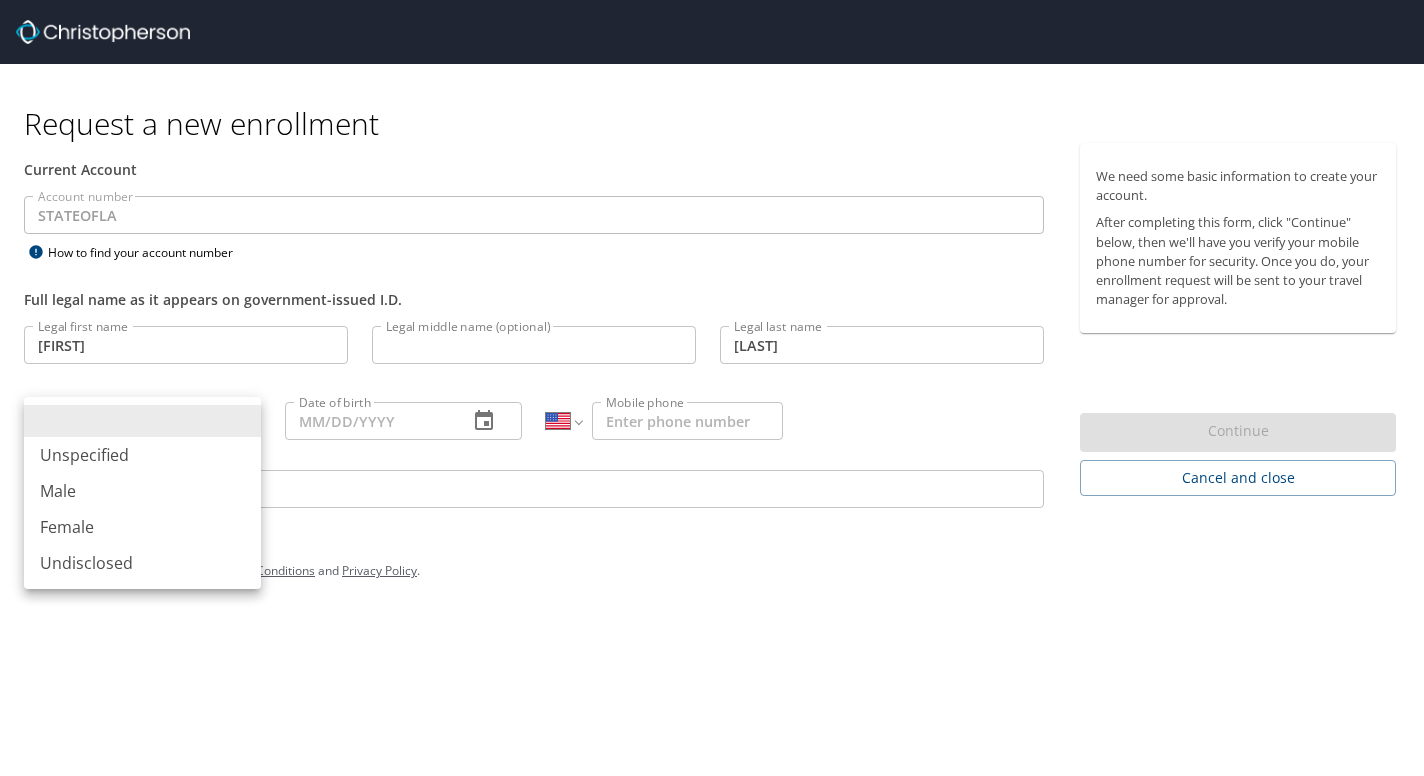 click on "Request a new enrollment Current Account Account number STATEOFLA Account number  How to find your account number Full legal name as it appears on government-issued I.D. Legal first name Bilkis Legal first name Legal middle name (optional) Legal middle name (optional) Legal last name Akhter Legal last name Legal gender ​ Legal gender Date of birth Date of birth International Afghanistan Åland Islands Albania Algeria American Samoa Andorra Angola Anguilla Antigua and Barbuda Argentina Armenia Aruba Ascension Island Australia Austria Azerbaijan Bahamas Bahrain Bangladesh Barbados Belarus Belgium Belize Benin Bermuda Bhutan Bolivia Bonaire, Sint Eustatius and Saba Bosnia and Herzegovina Botswana Brazil British Indian Ocean Territory Brunei Darussalam Bulgaria Burkina Faso Burma Burundi Cambodia Cameroon Canada Cape Verde Cayman Islands Central African Republic Chad Chile China Christmas Island Cocos (Keeling) Islands Colombia Comoros Congo Congo, Democratic Republic of the Cook Islands Costa Rica Croatia Cuba" at bounding box center [712, 388] 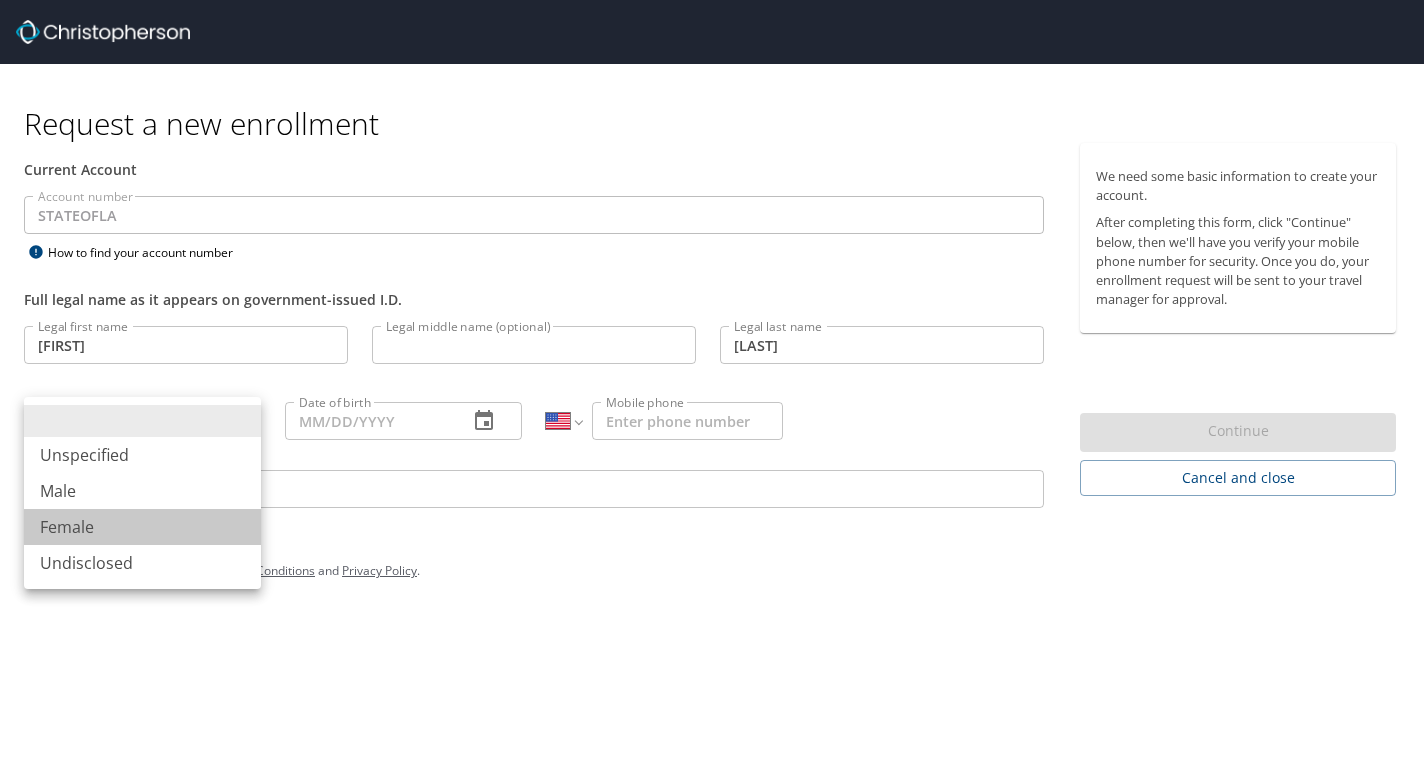click on "Female" at bounding box center (142, 527) 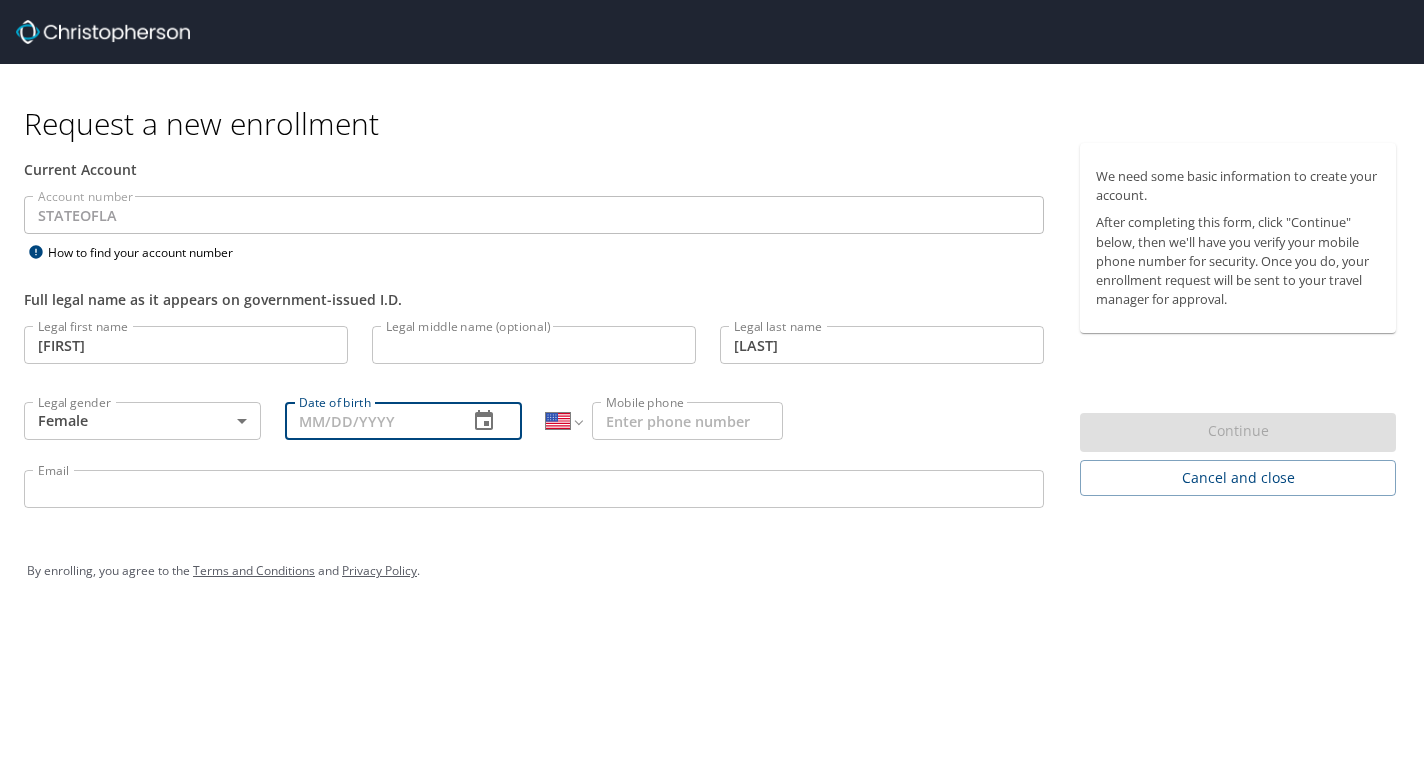 click on "Date of birth" at bounding box center [368, 421] 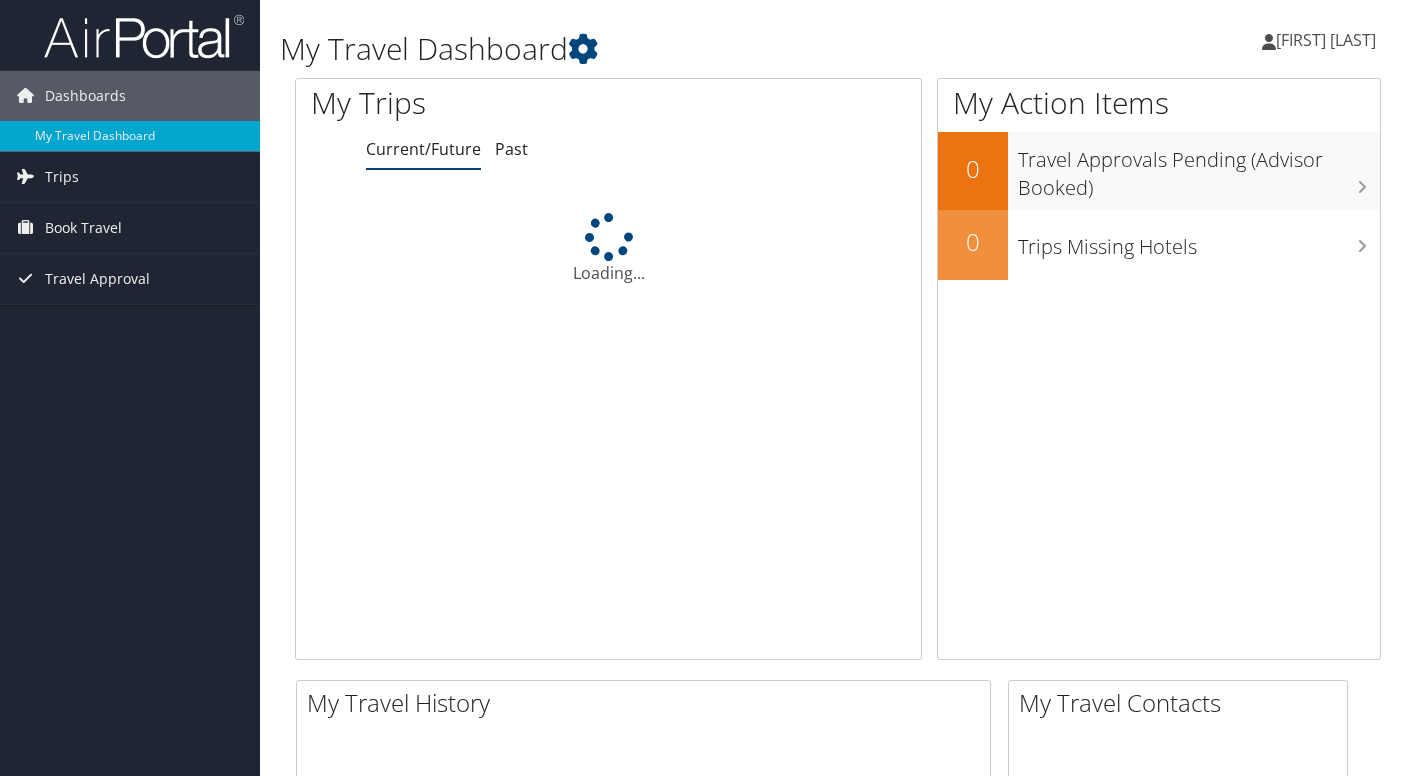 scroll, scrollTop: 0, scrollLeft: 0, axis: both 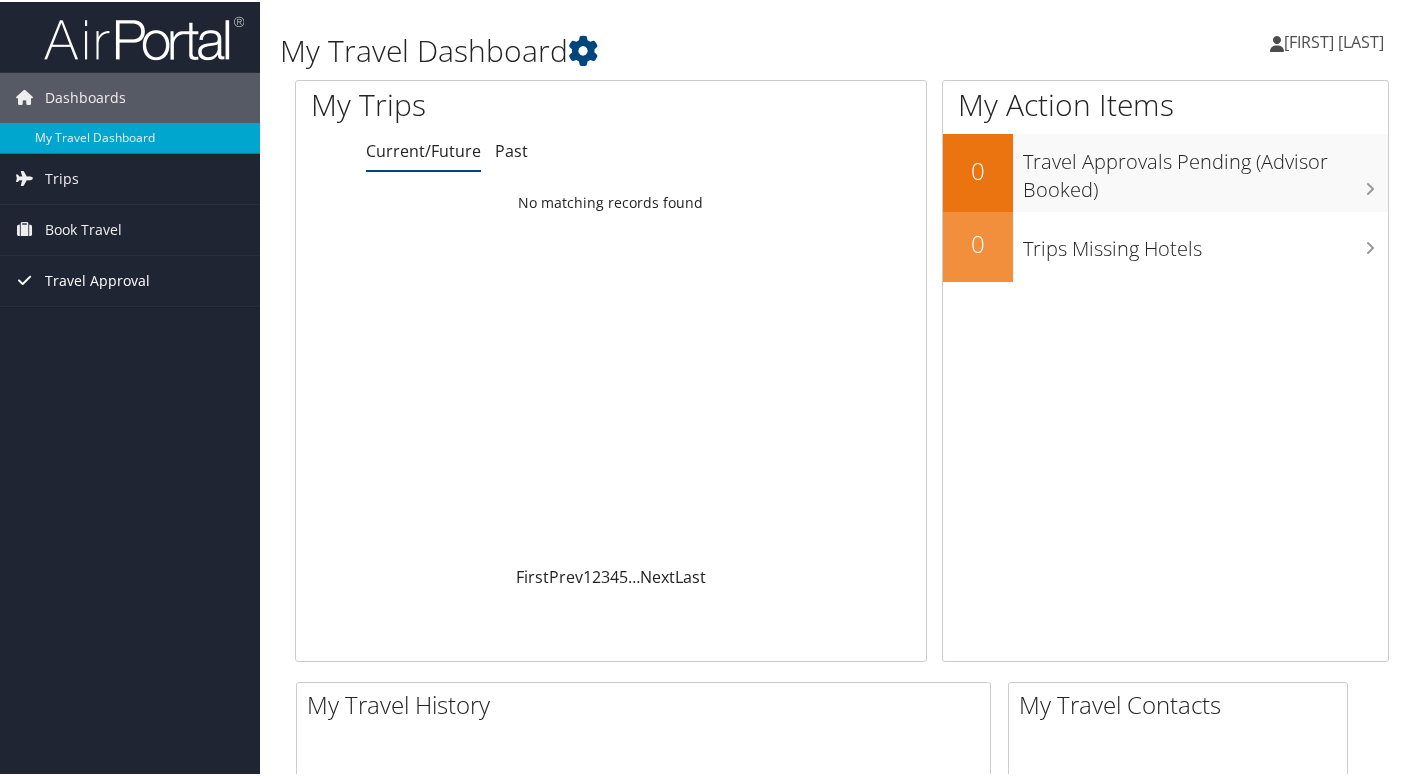 click on "Travel Approval" at bounding box center [97, 279] 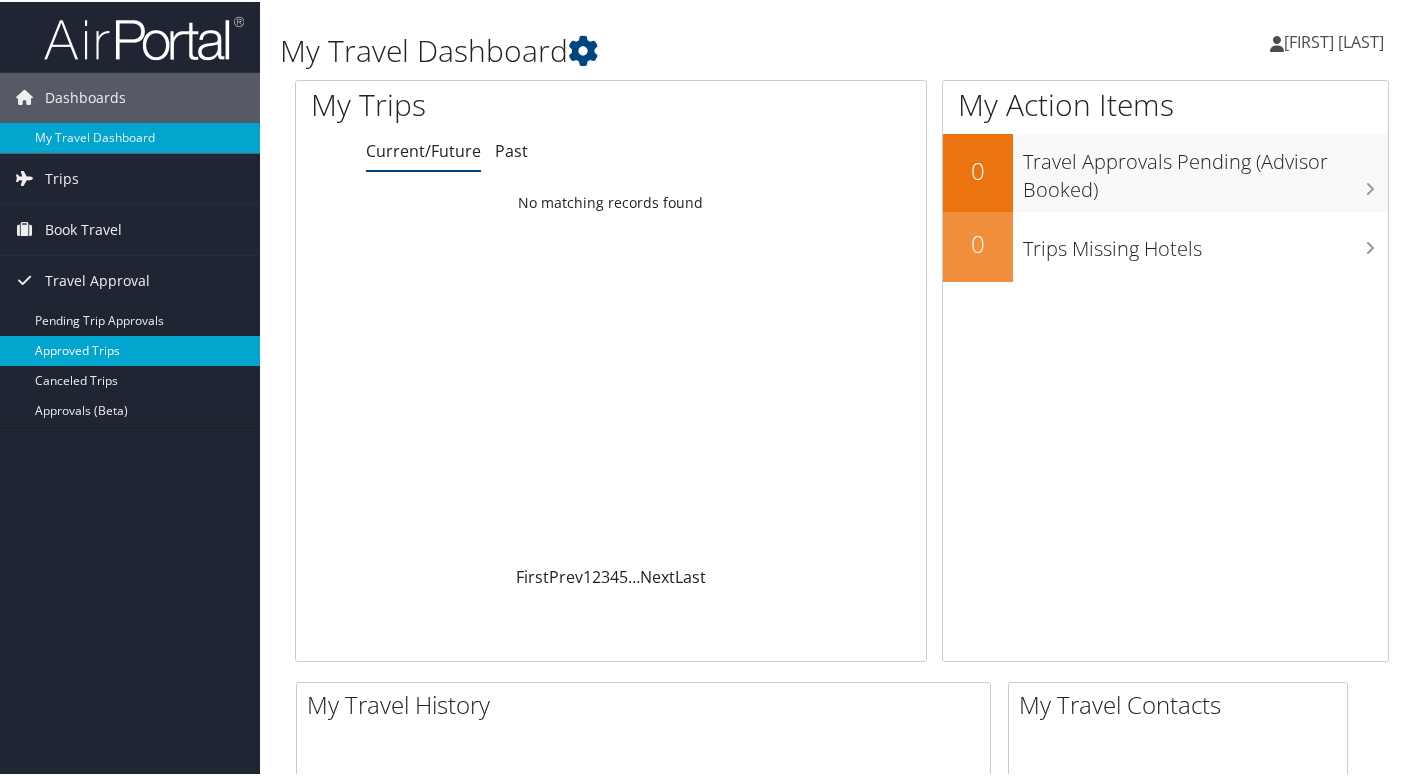 click on "Approved Trips" at bounding box center (130, 349) 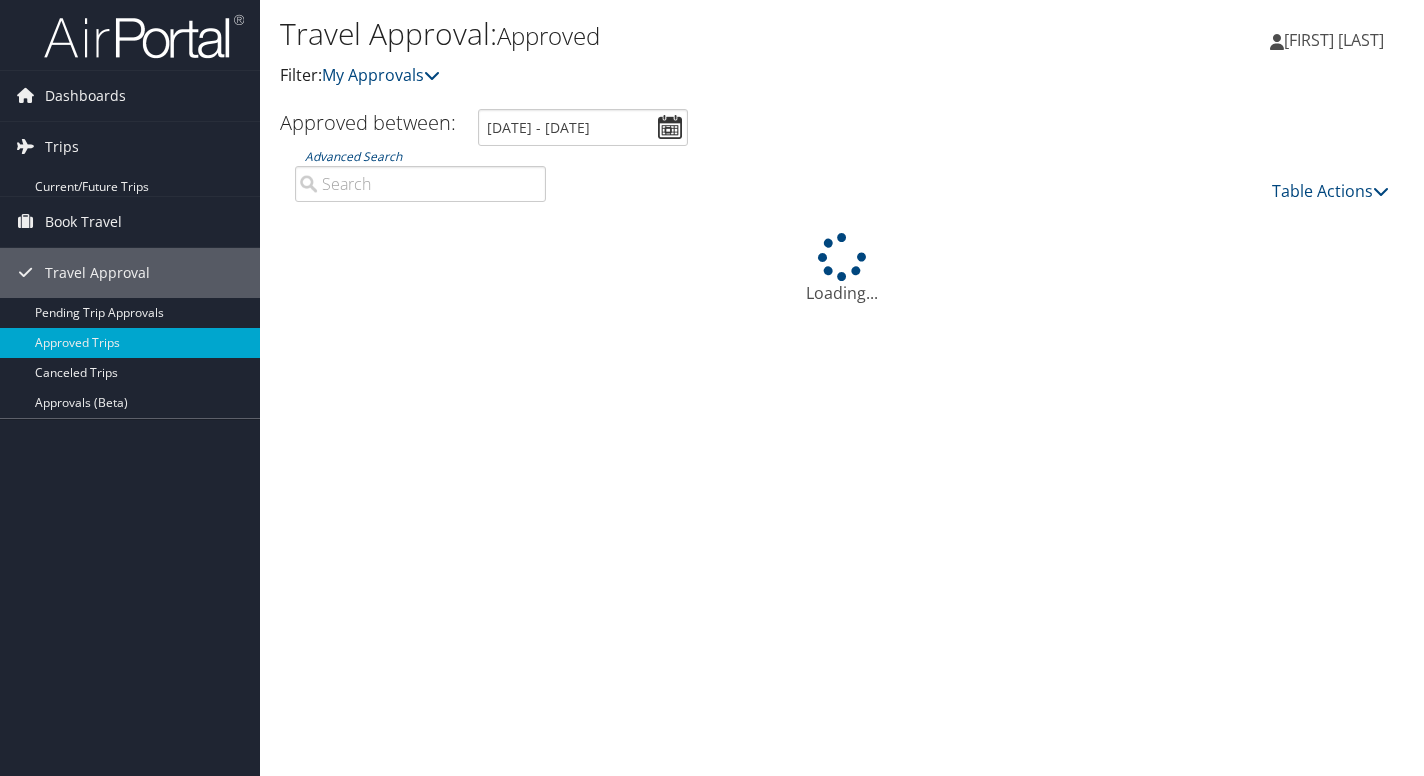scroll, scrollTop: 0, scrollLeft: 0, axis: both 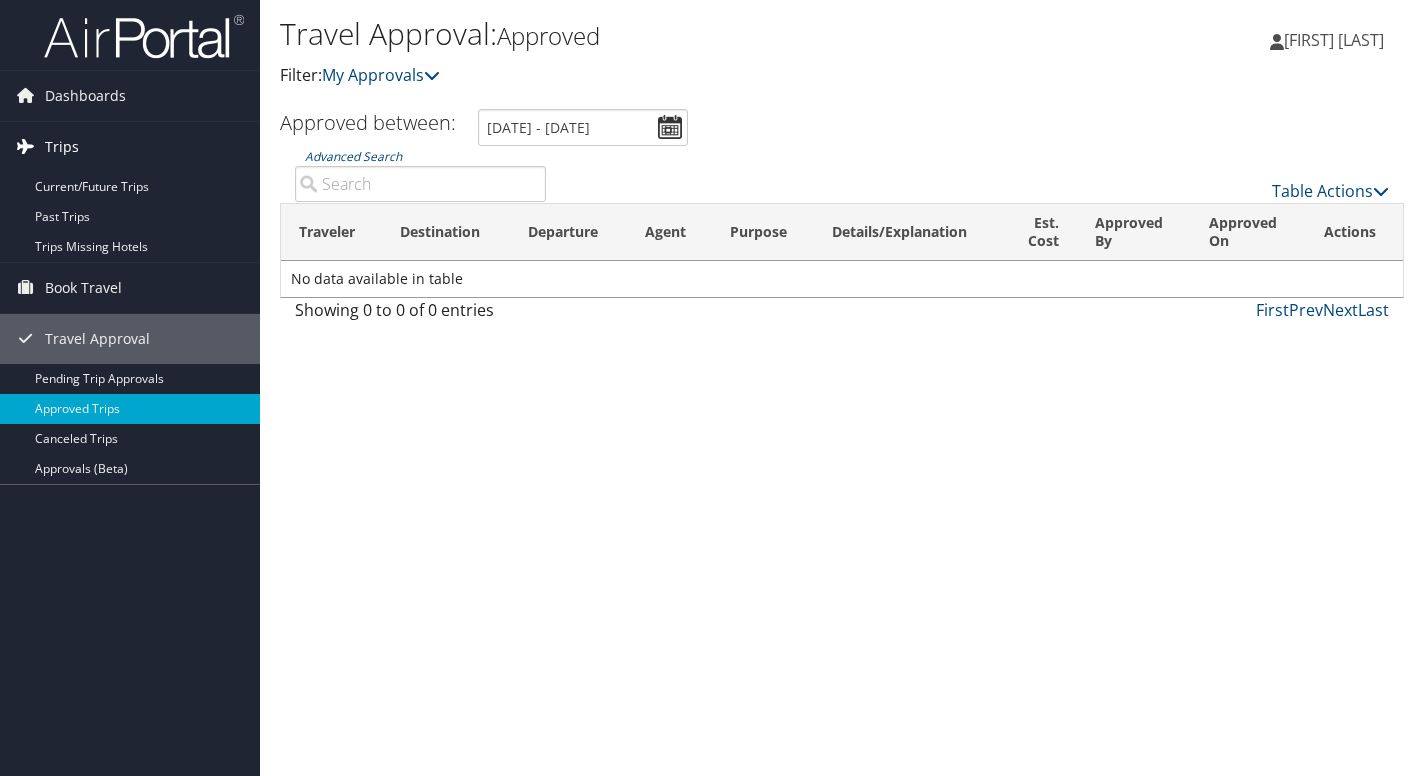 click on "Trips" at bounding box center [62, 147] 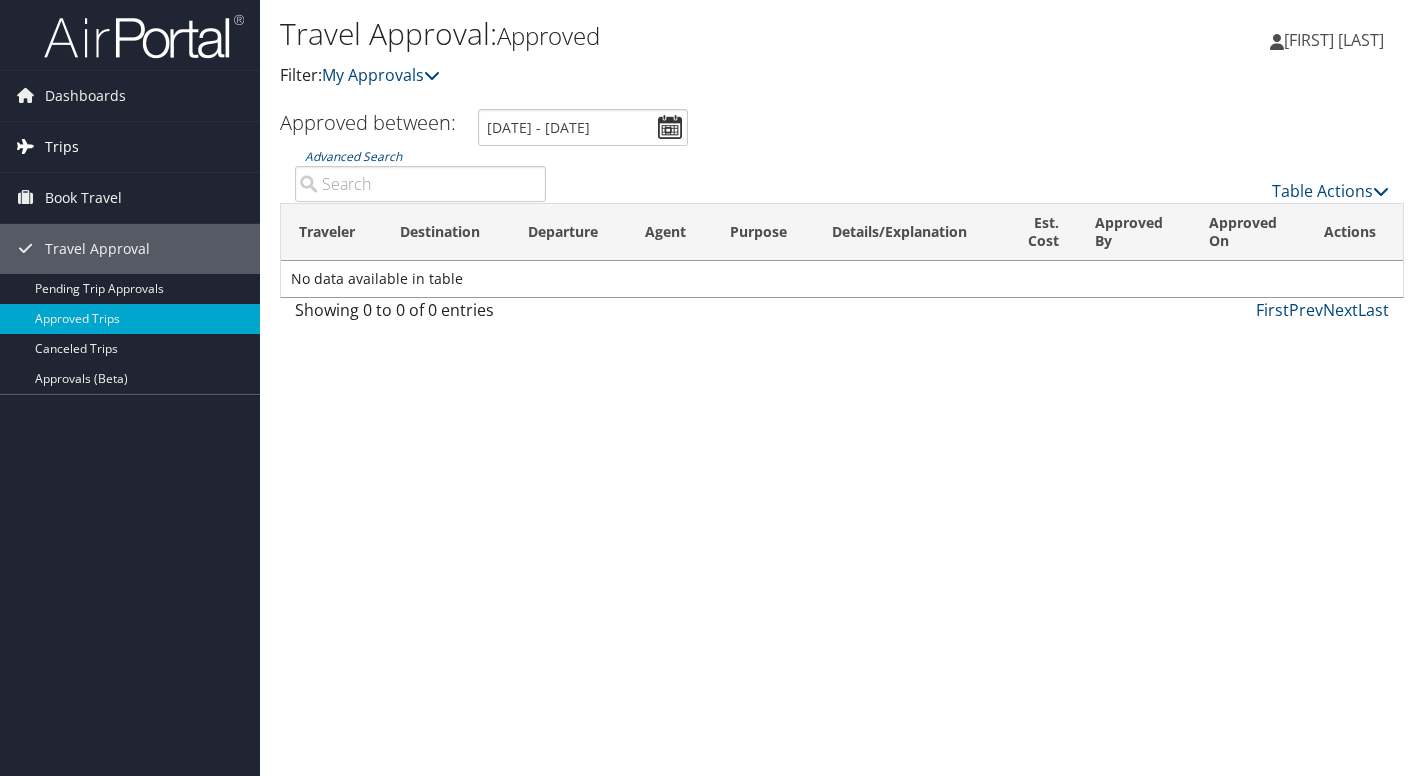 click on "Trips" at bounding box center [62, 147] 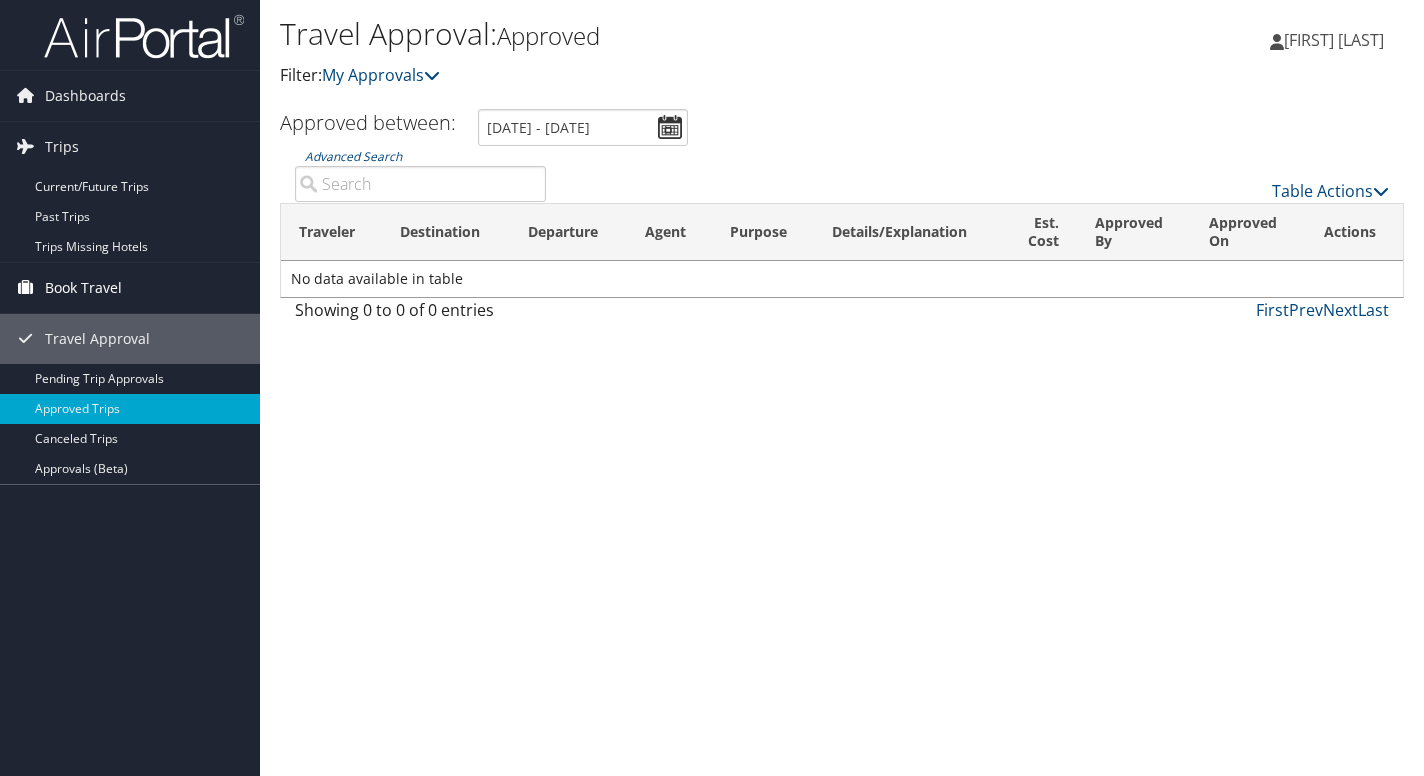 click on "Book Travel" at bounding box center (83, 288) 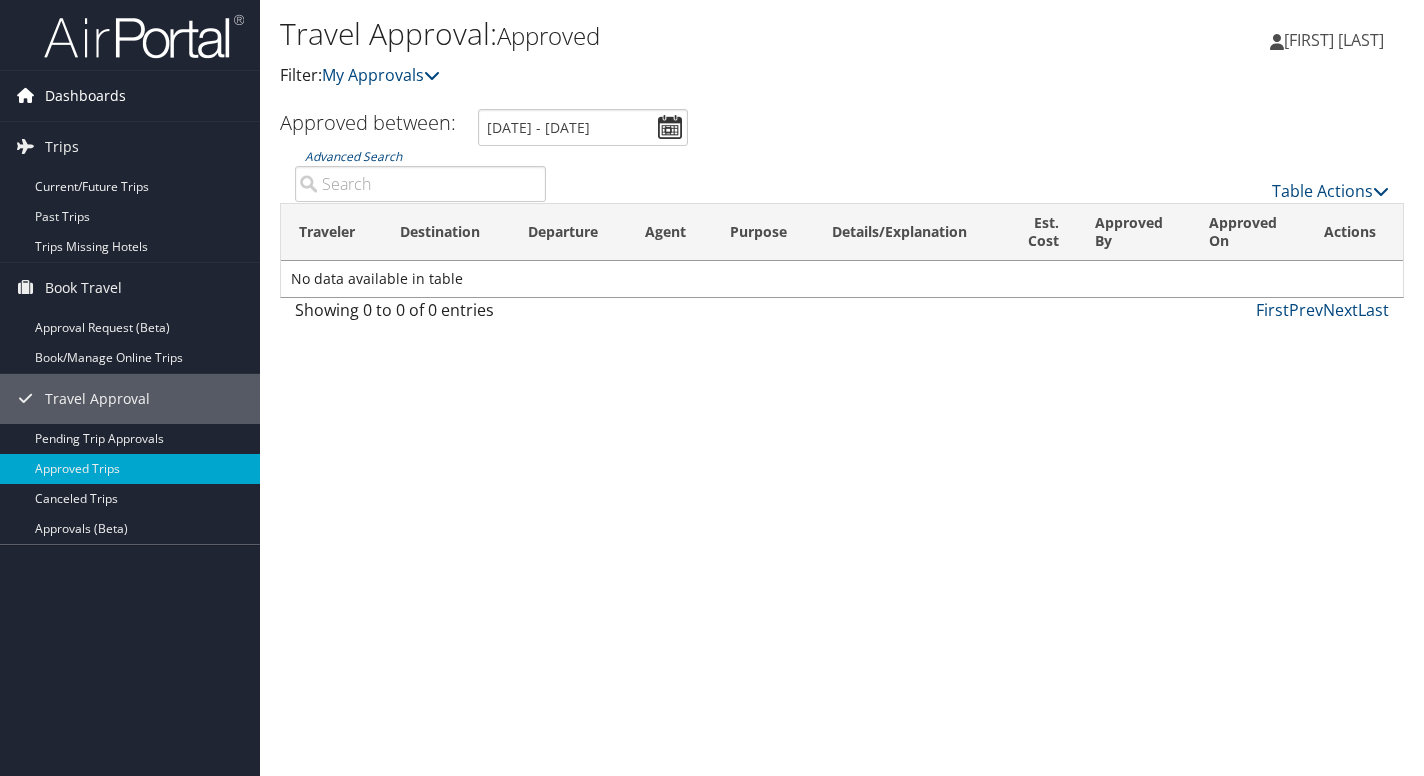 click on "Dashboards" at bounding box center [85, 96] 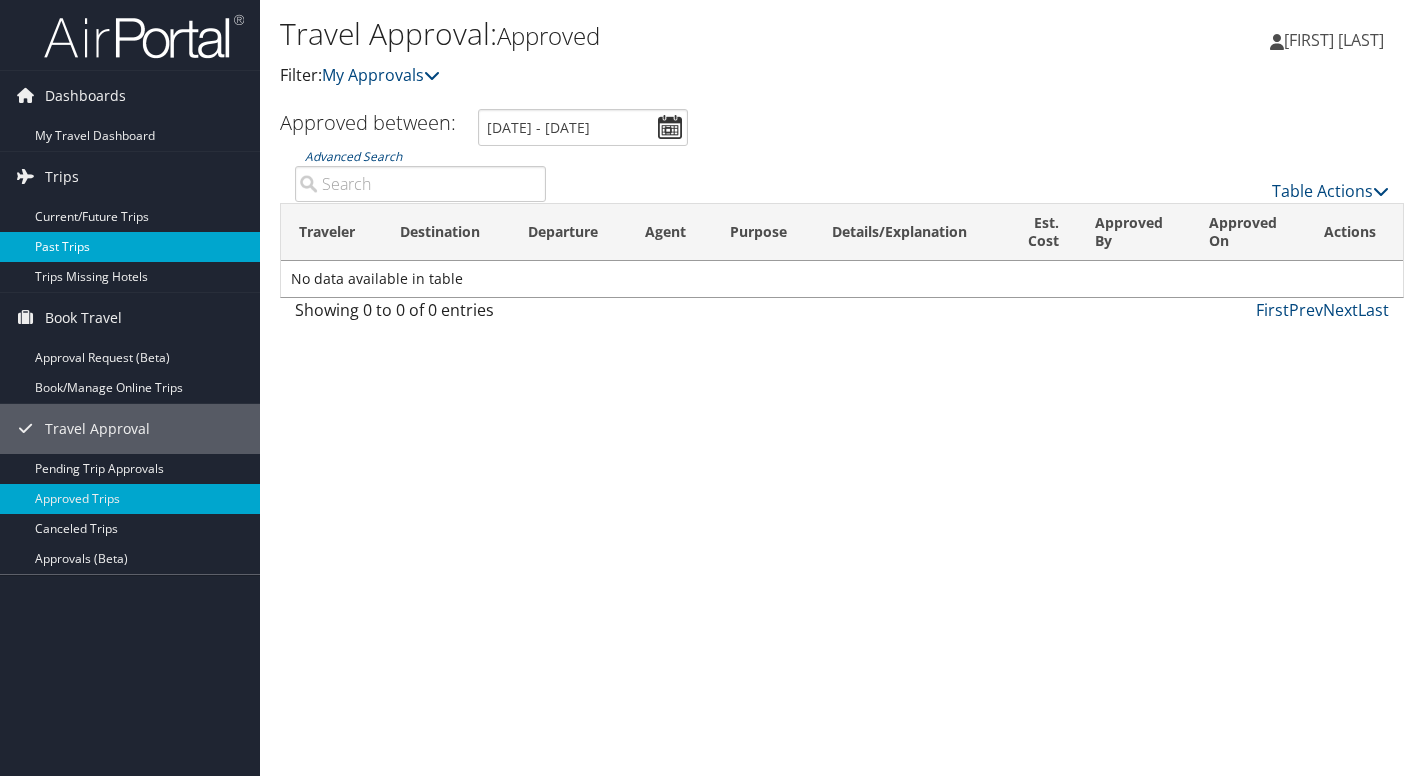 click on "Past Trips" at bounding box center (130, 247) 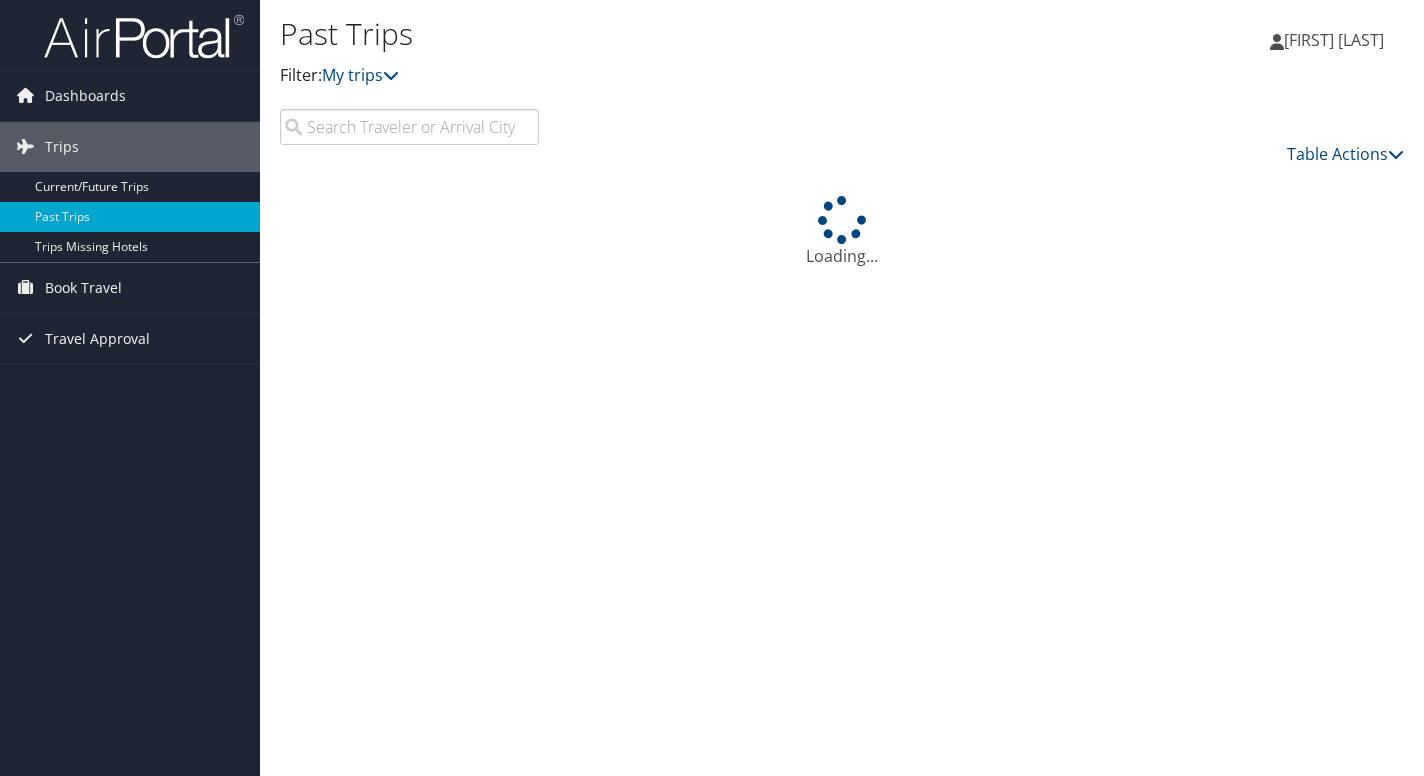 scroll, scrollTop: 0, scrollLeft: 0, axis: both 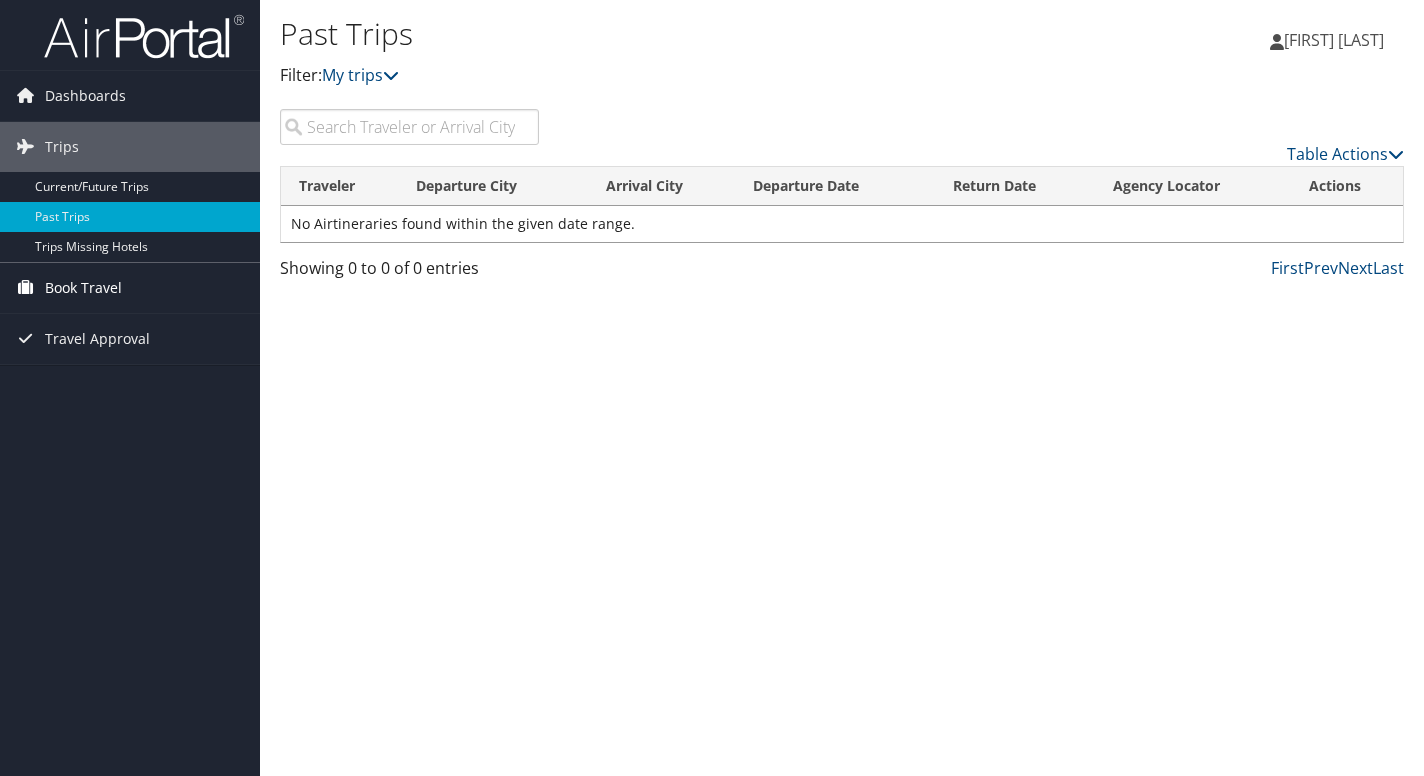 click on "Book Travel" at bounding box center [83, 288] 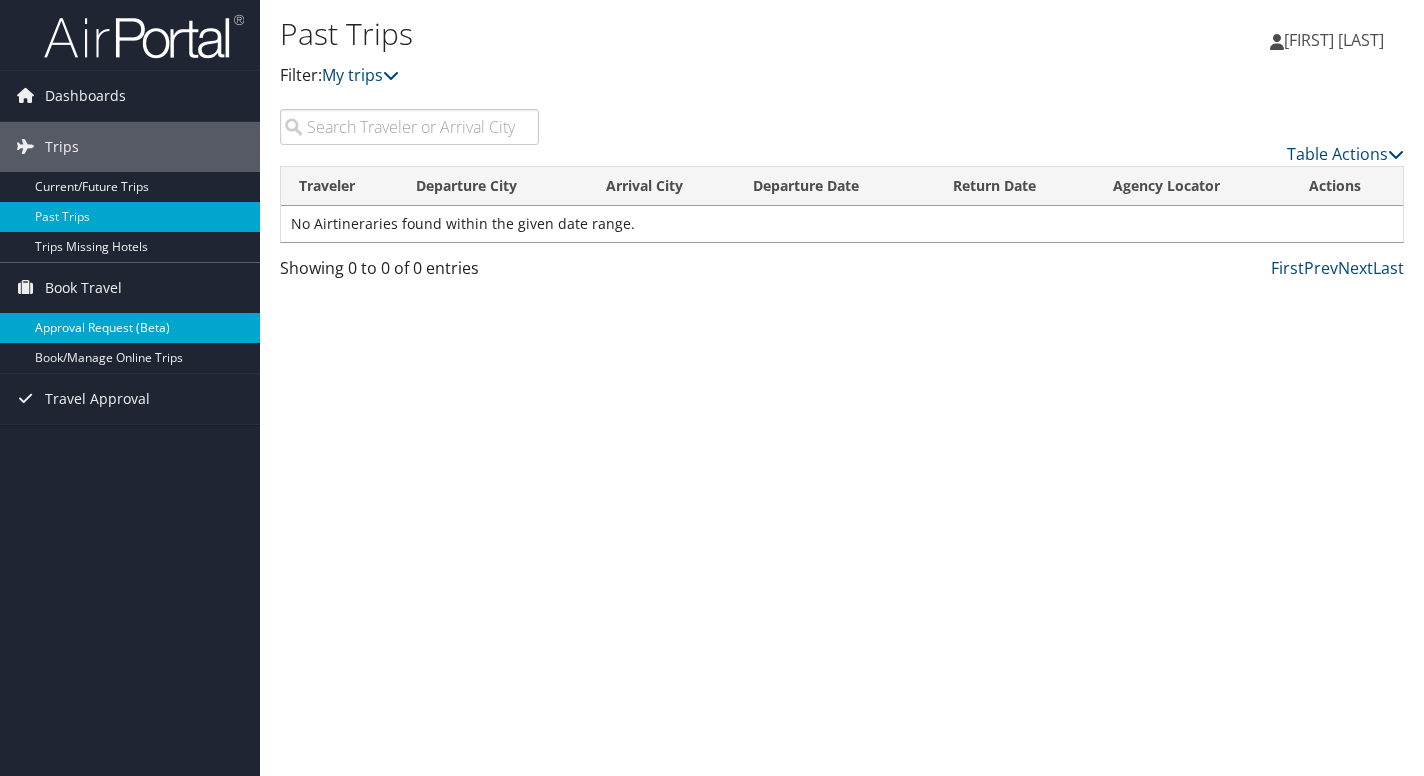 click on "Approval Request (Beta)" at bounding box center (130, 328) 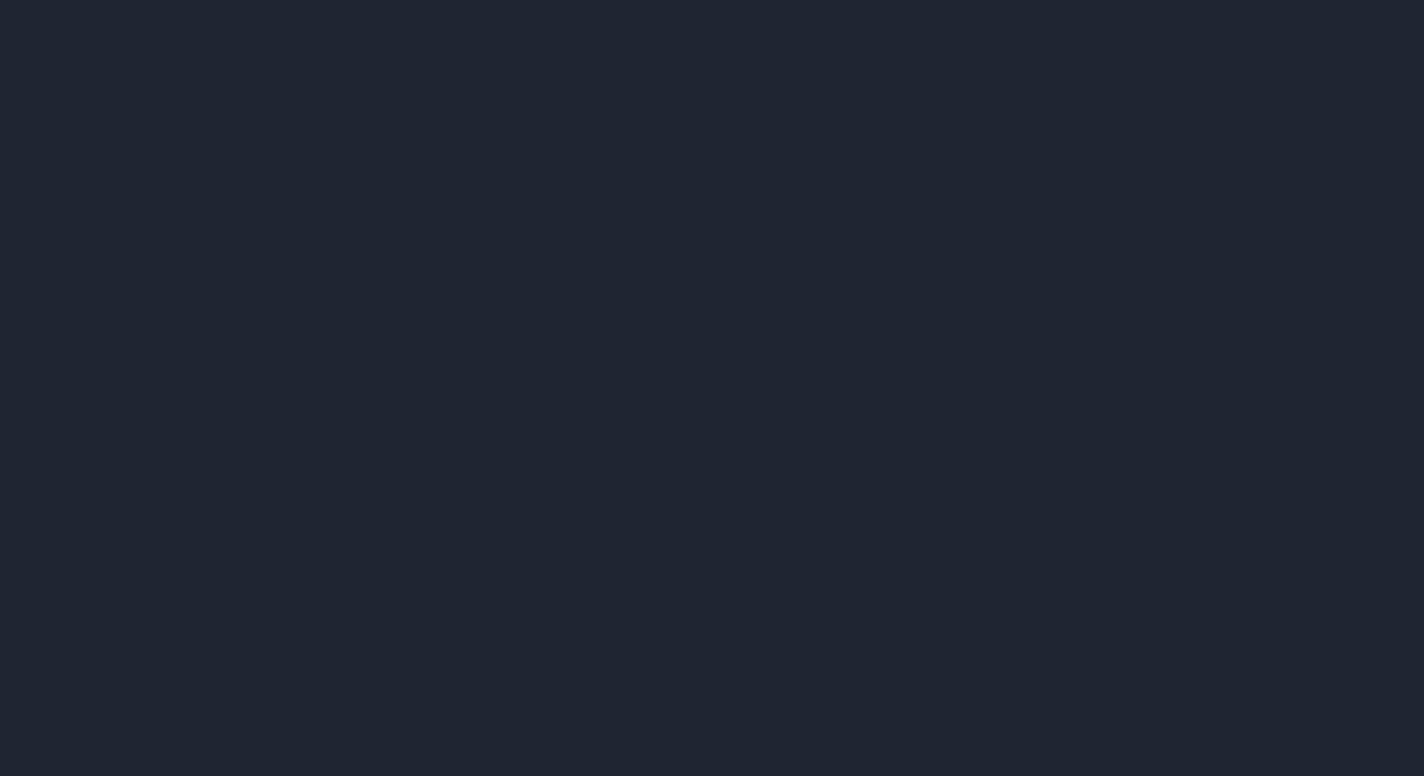 scroll, scrollTop: 0, scrollLeft: 0, axis: both 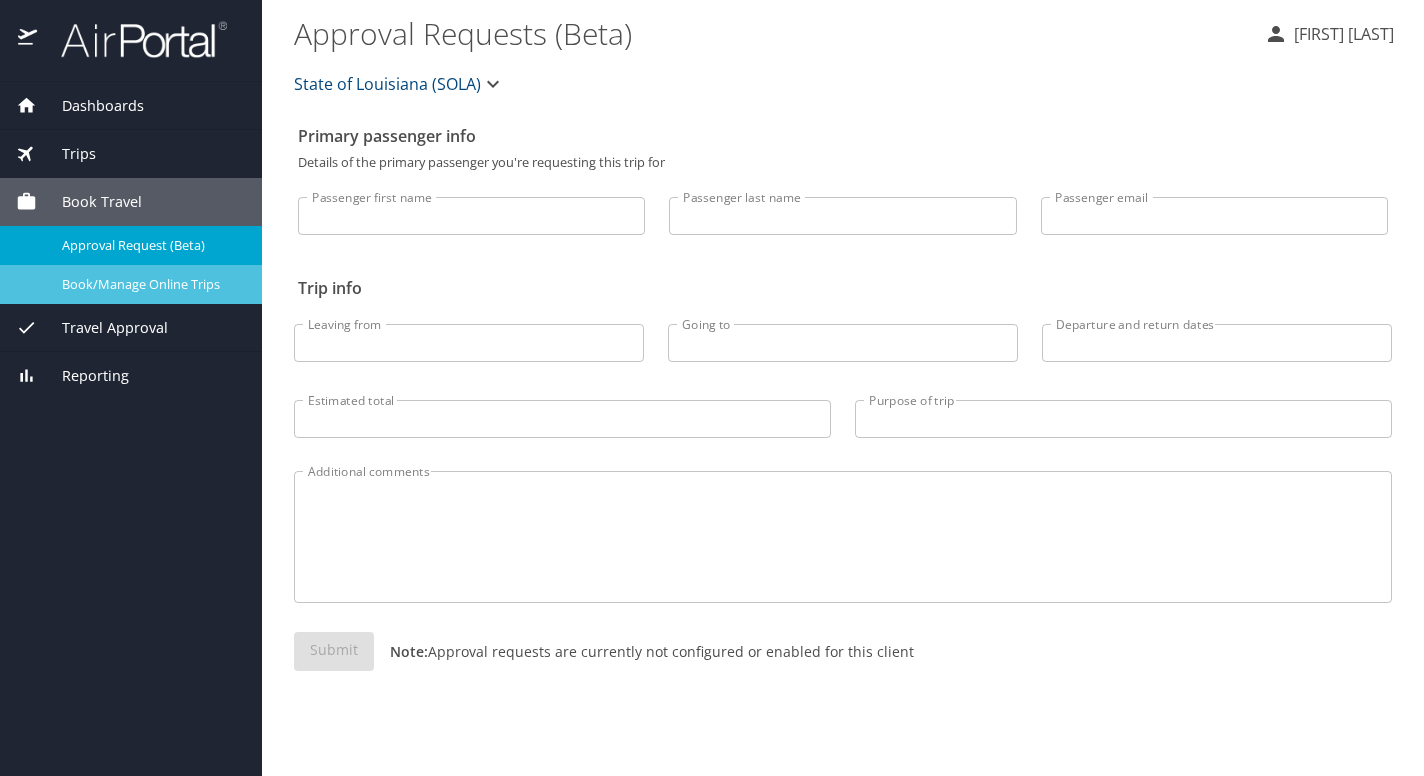 click on "Book/Manage Online Trips" at bounding box center [150, 284] 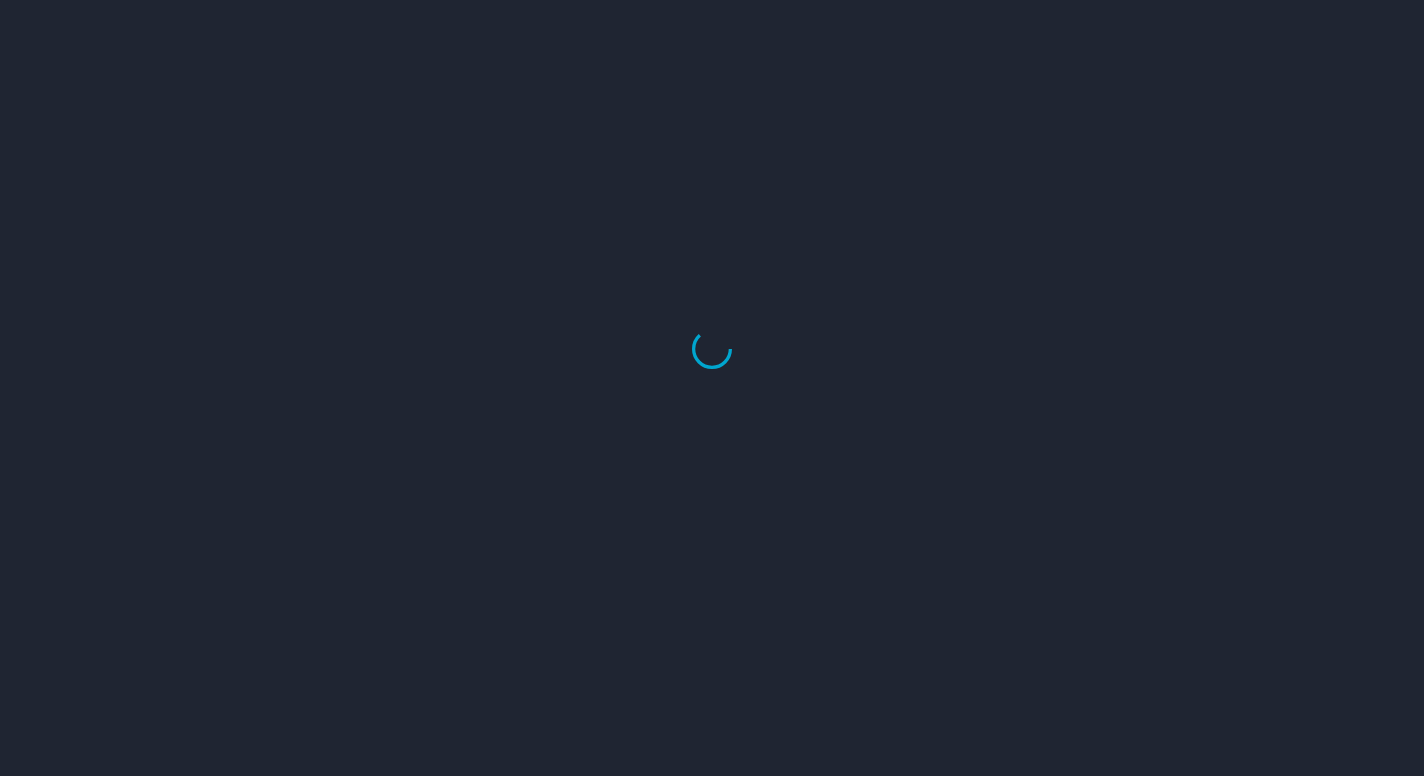 scroll, scrollTop: 0, scrollLeft: 0, axis: both 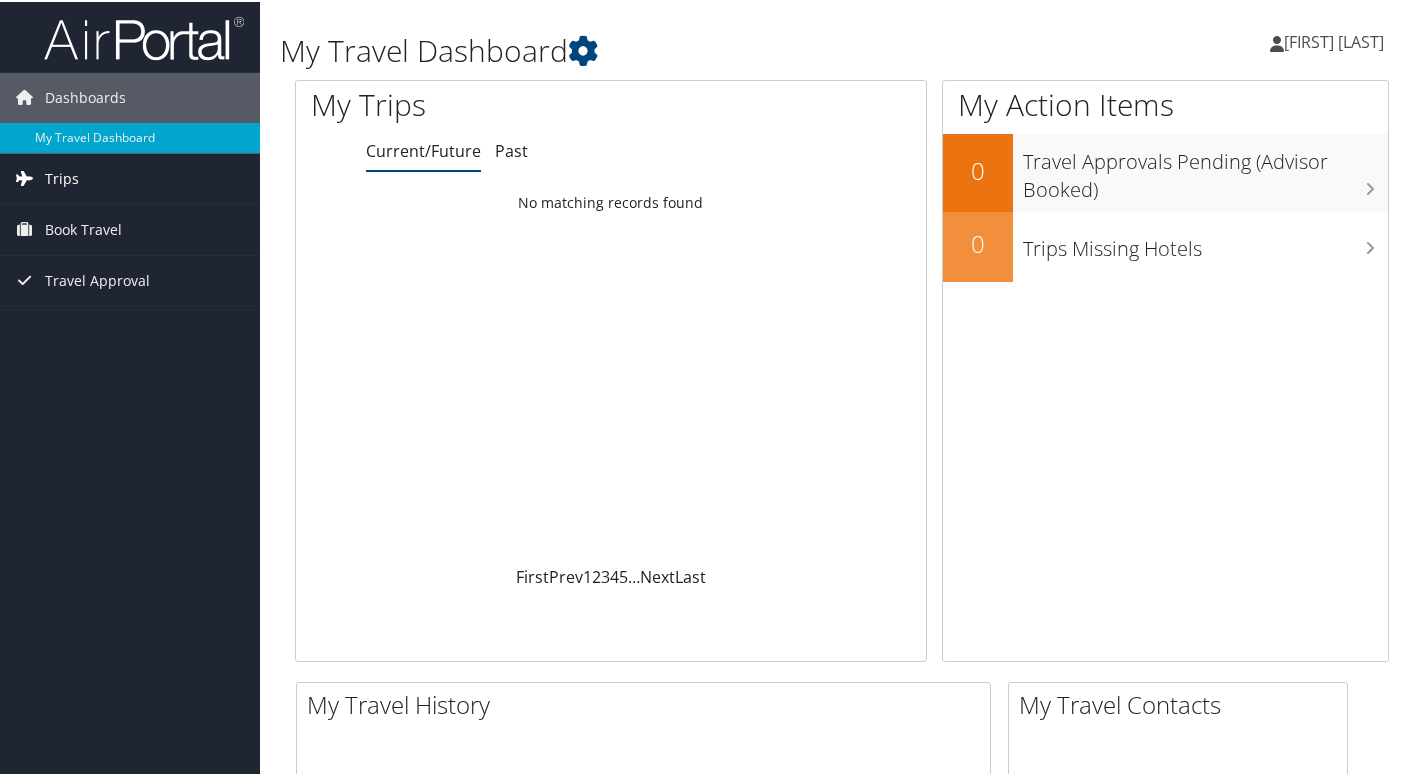 click on "Trips" at bounding box center [62, 177] 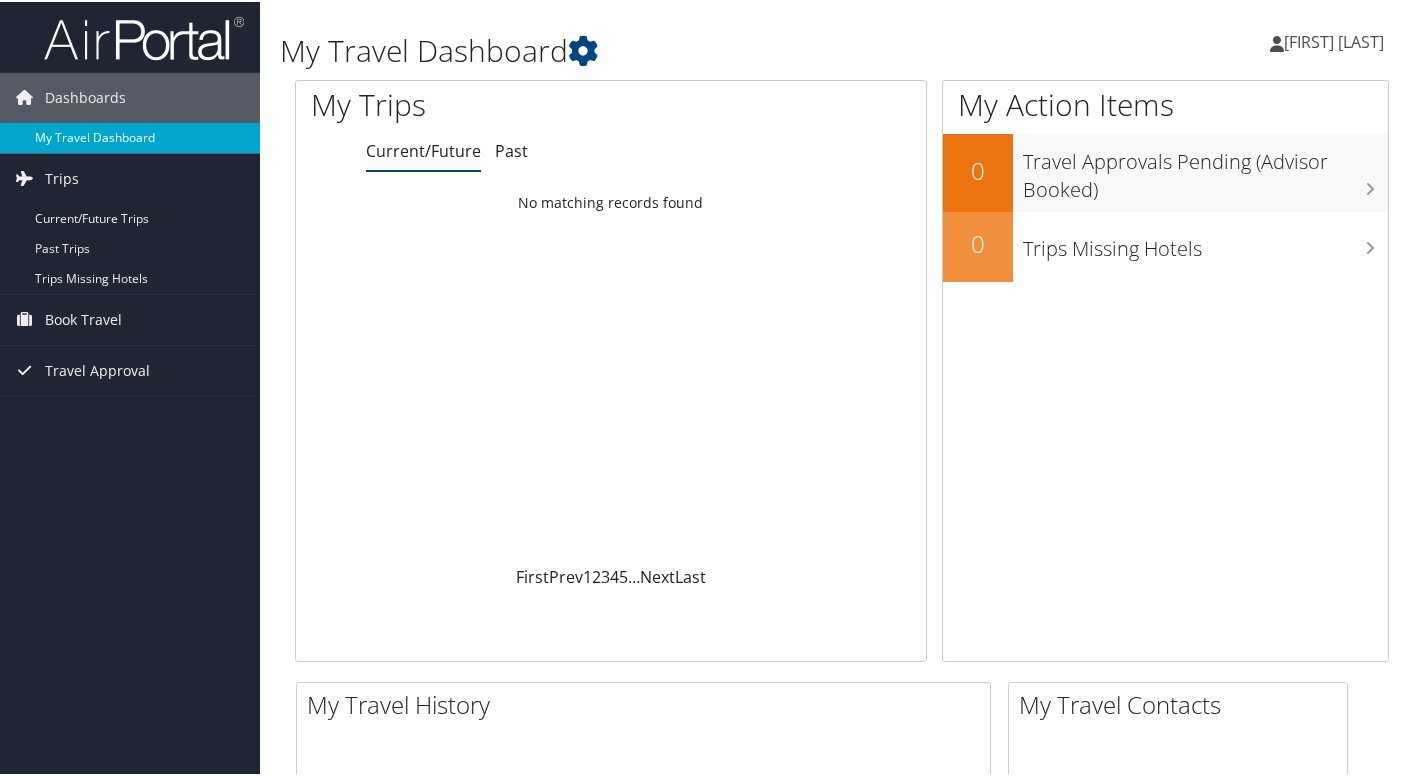 click on "My Travel Dashboard" at bounding box center (130, 136) 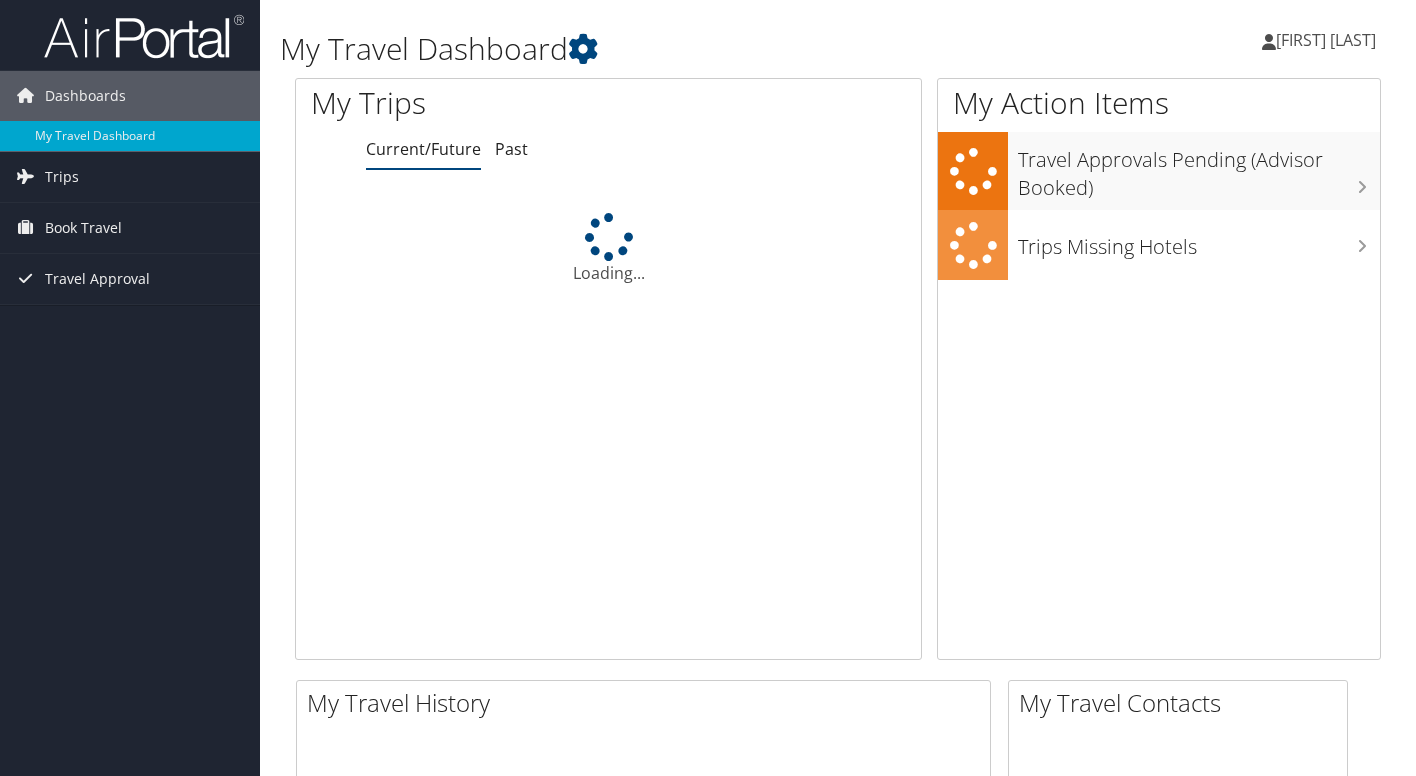 scroll, scrollTop: 0, scrollLeft: 0, axis: both 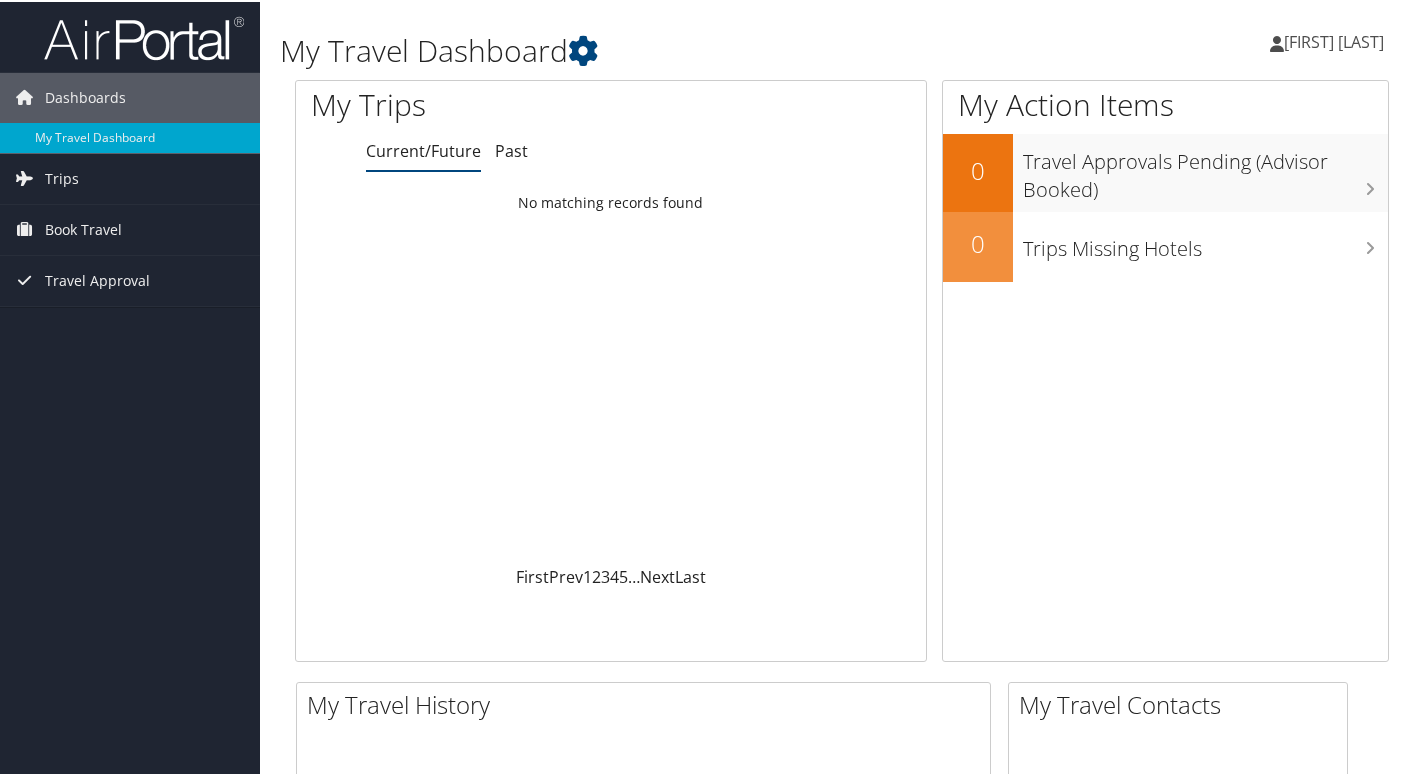 click on "[FIRST] [LAST]" at bounding box center (1334, 40) 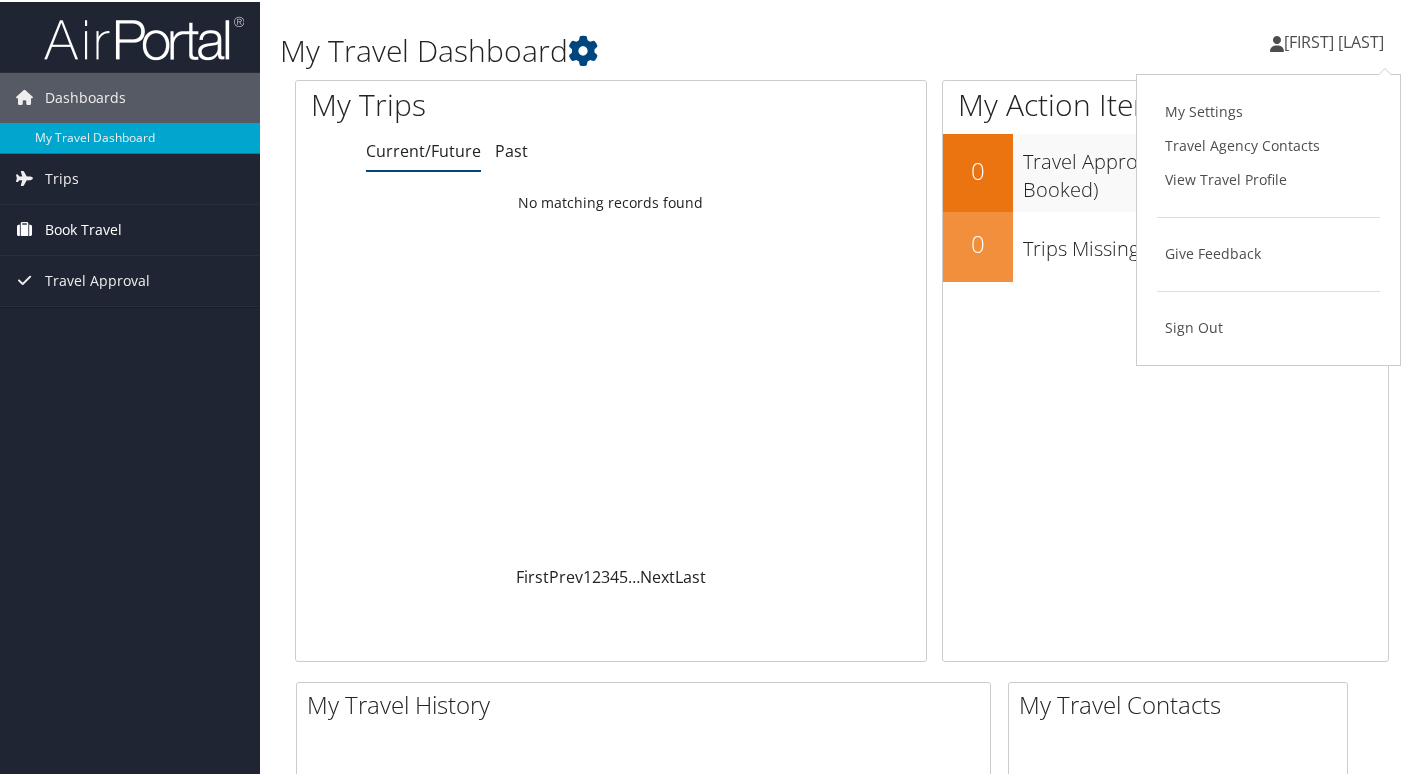 click on "Book Travel" at bounding box center (83, 228) 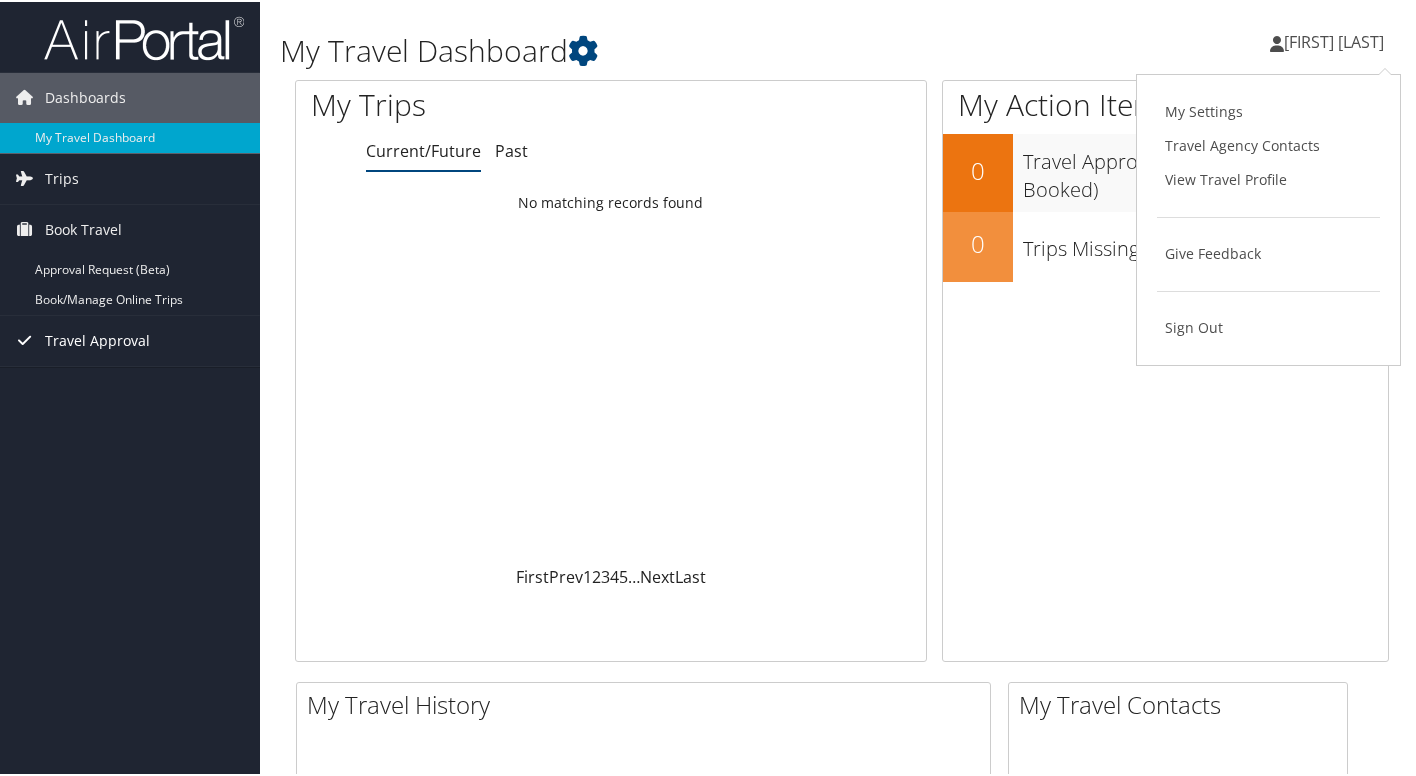 click on "Travel Approval" at bounding box center (97, 339) 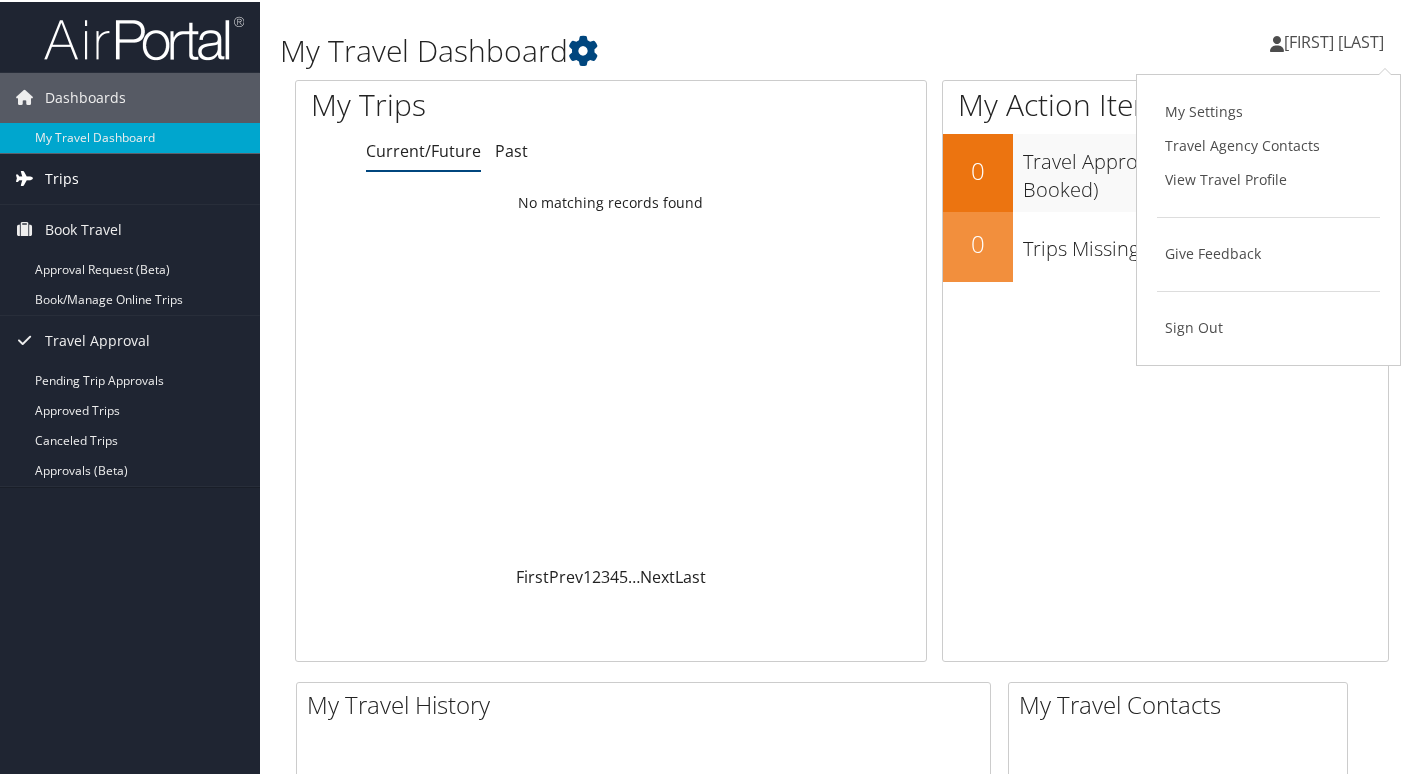 click at bounding box center (25, 176) 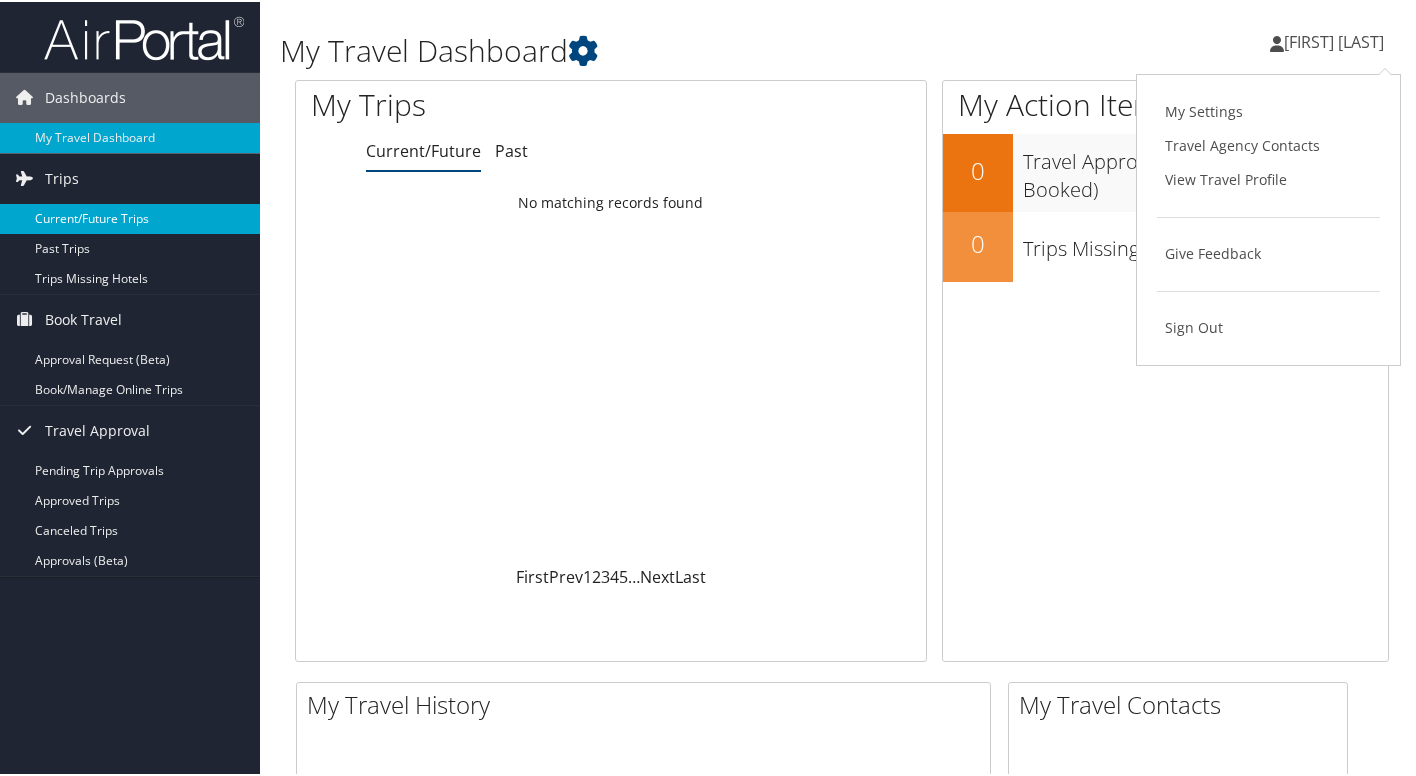 click on "Current/Future Trips" at bounding box center (130, 217) 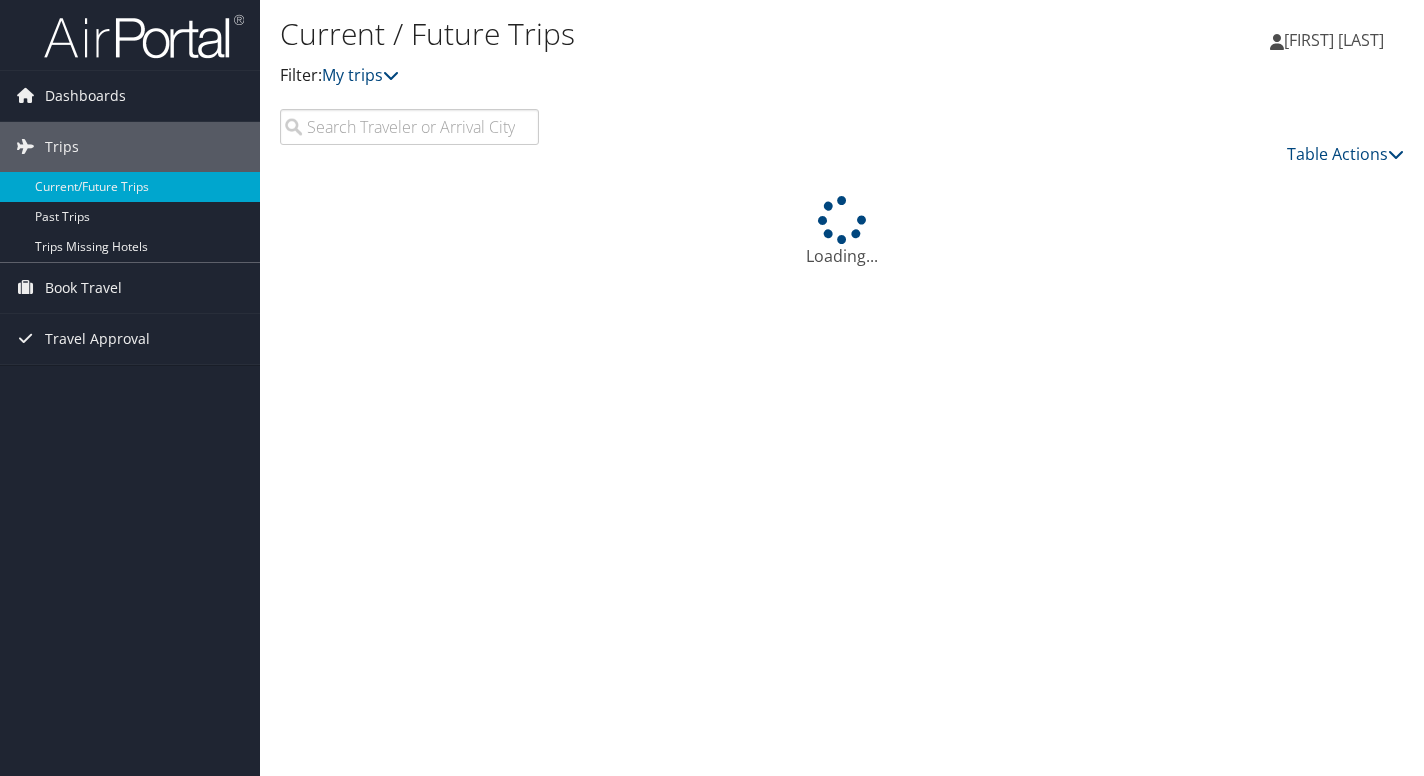 scroll, scrollTop: 0, scrollLeft: 0, axis: both 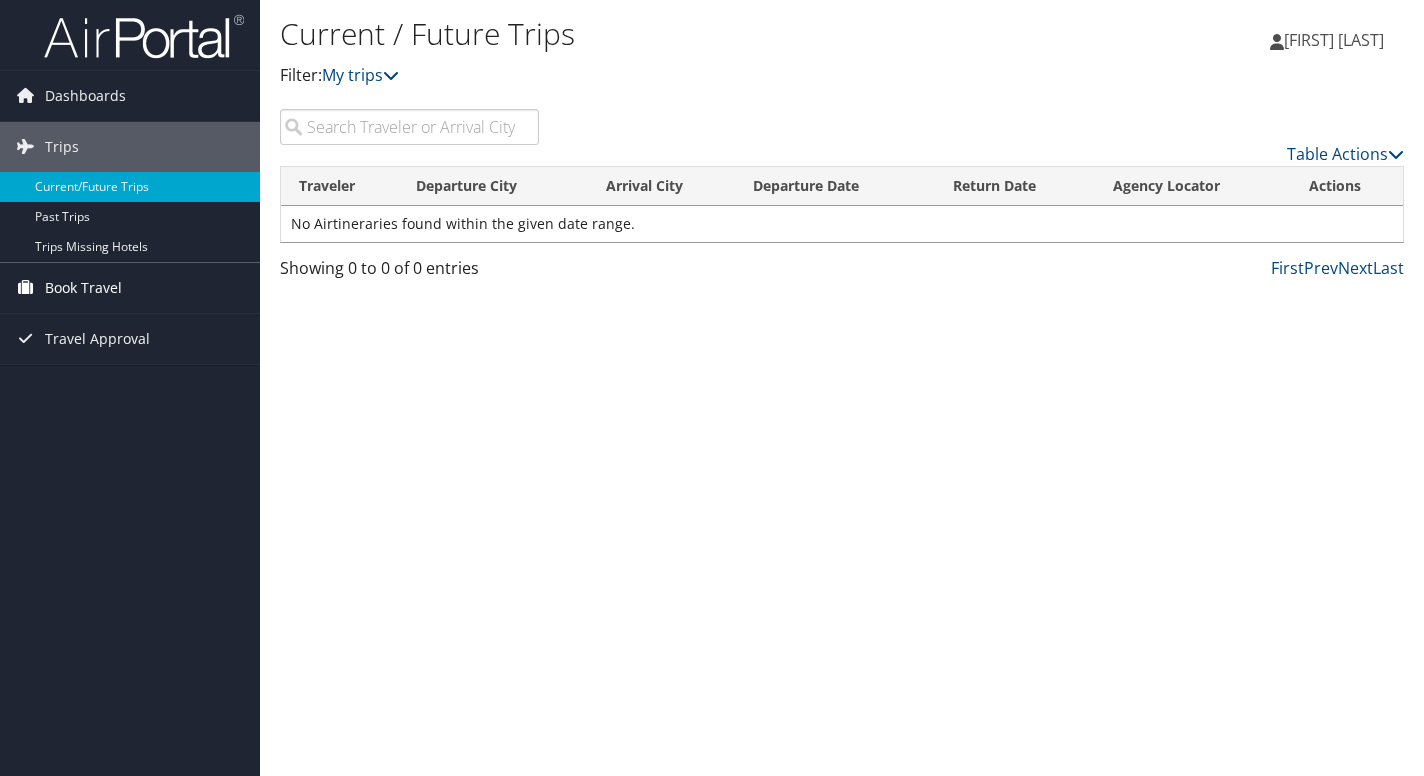 click on "Book Travel" at bounding box center [83, 288] 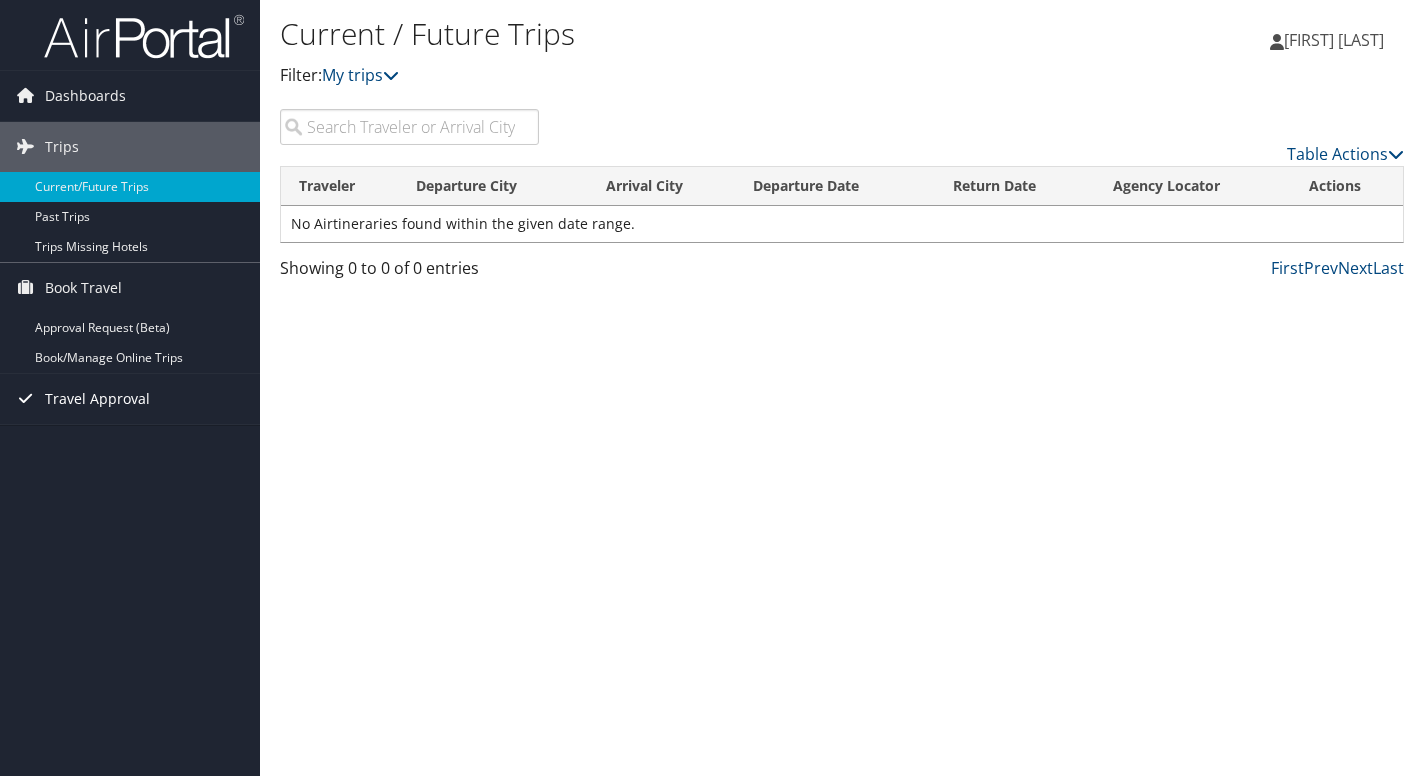 click on "Travel Approval" at bounding box center [97, 399] 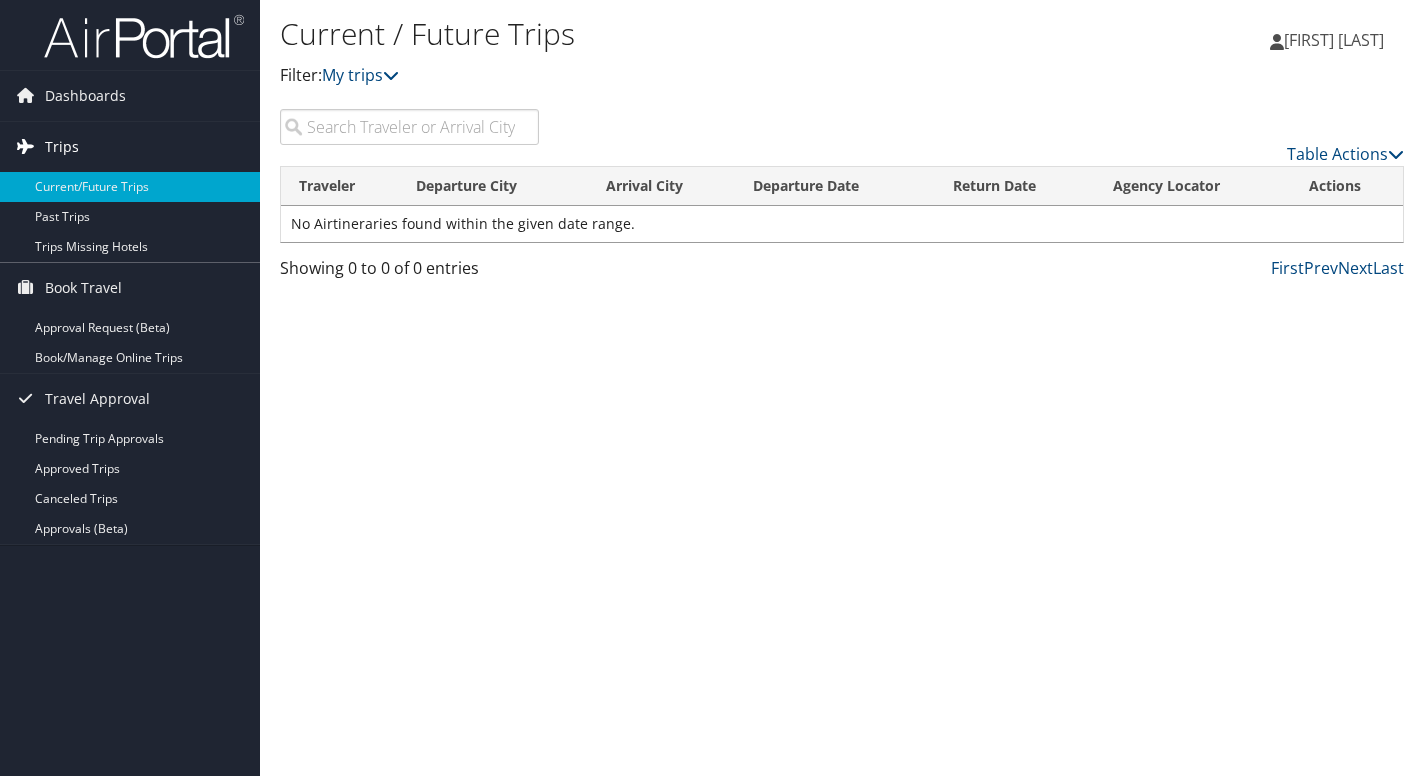 click at bounding box center (25, 146) 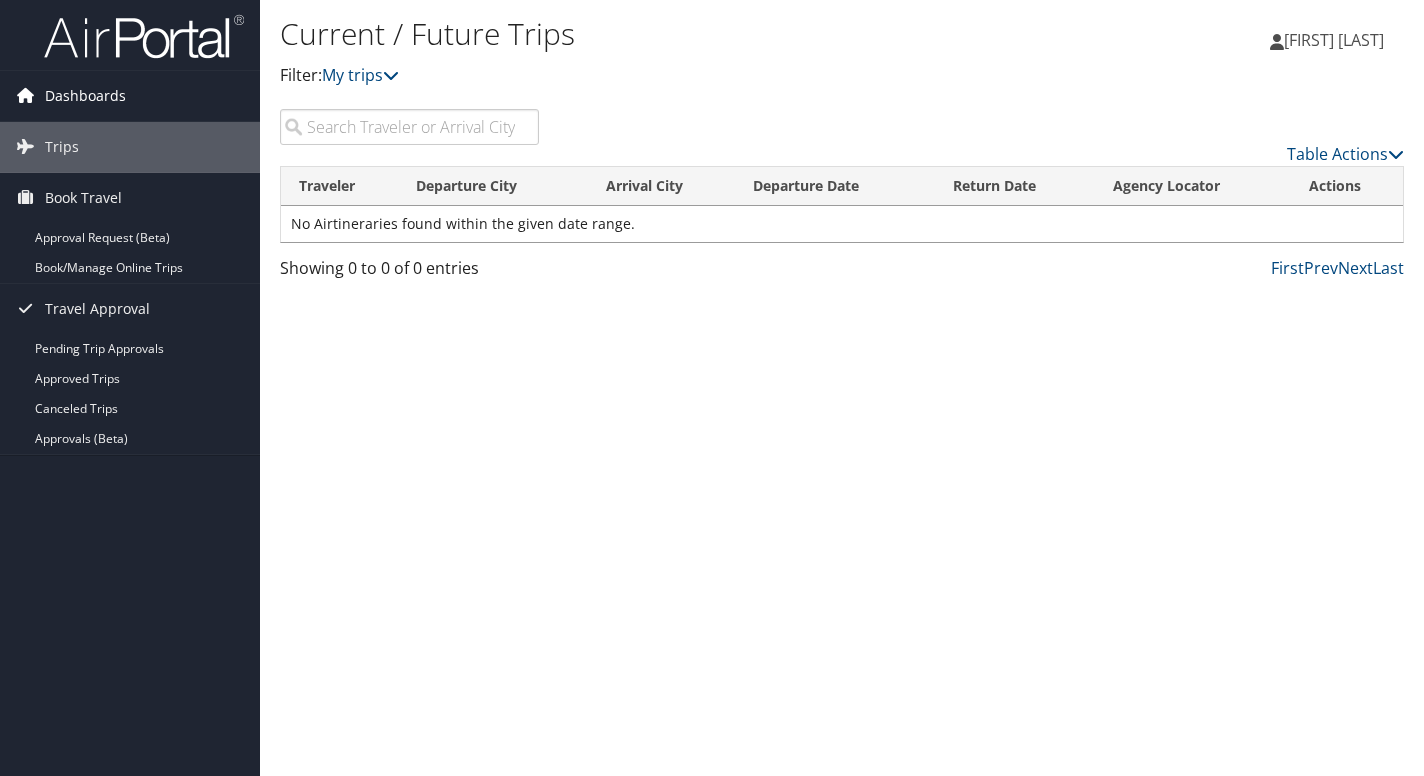 click on "Dashboards" at bounding box center [85, 96] 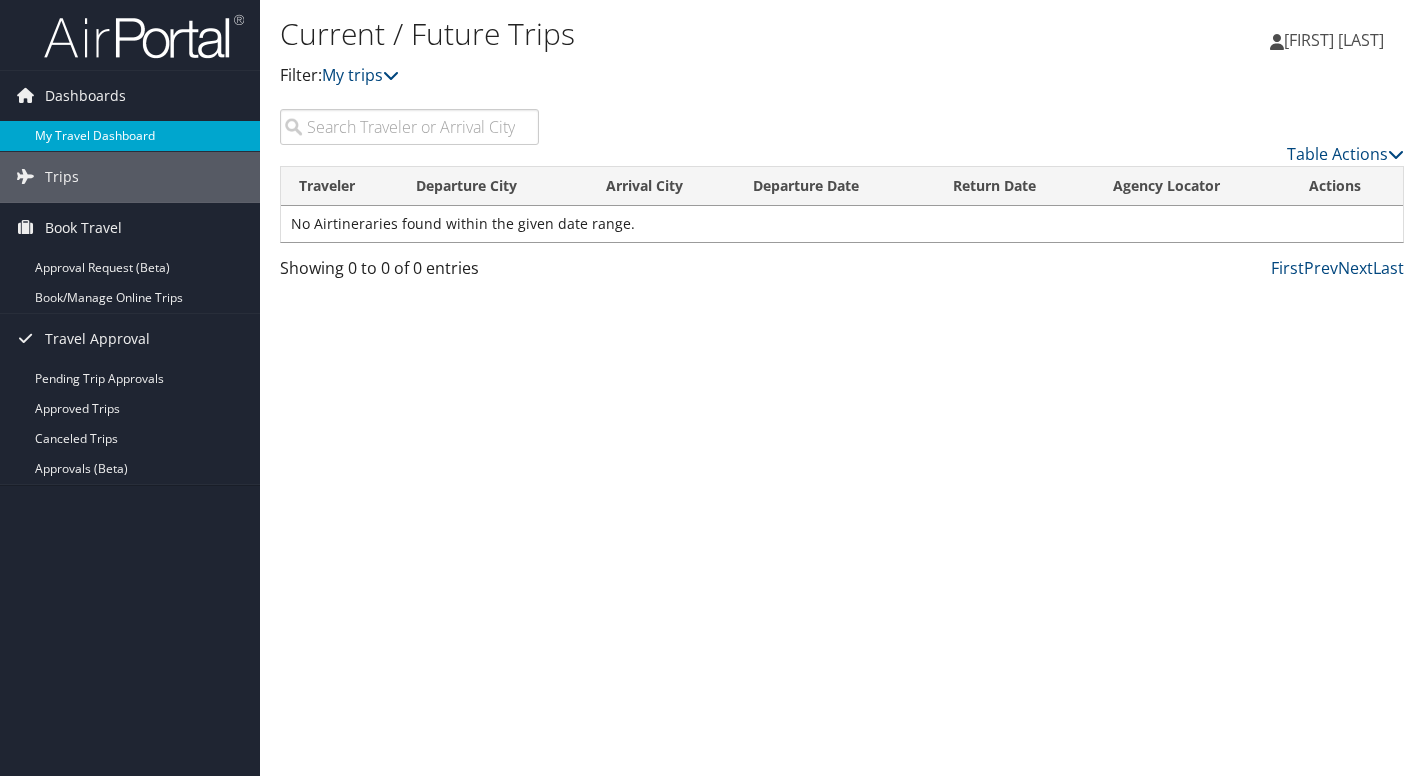 click on "My Travel Dashboard" at bounding box center (130, 136) 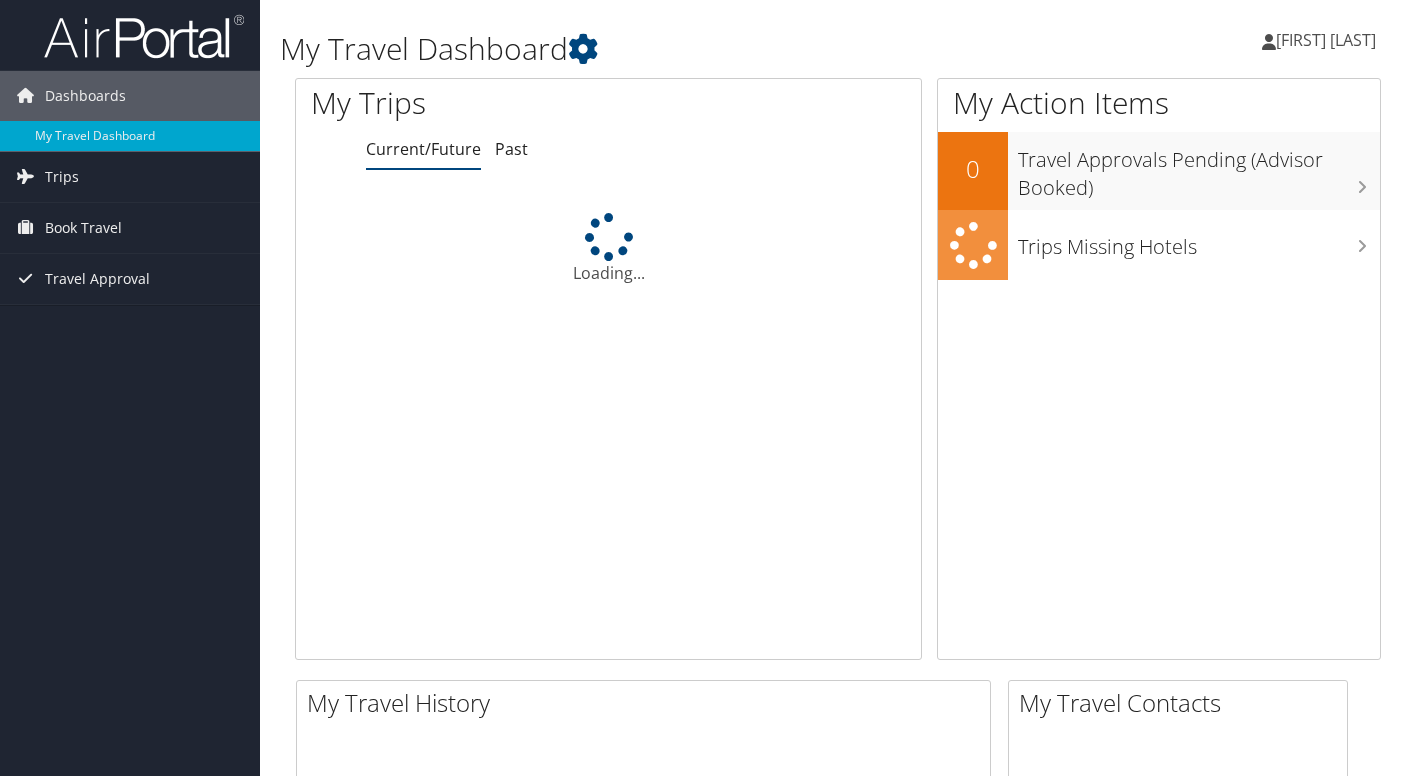 scroll, scrollTop: 0, scrollLeft: 0, axis: both 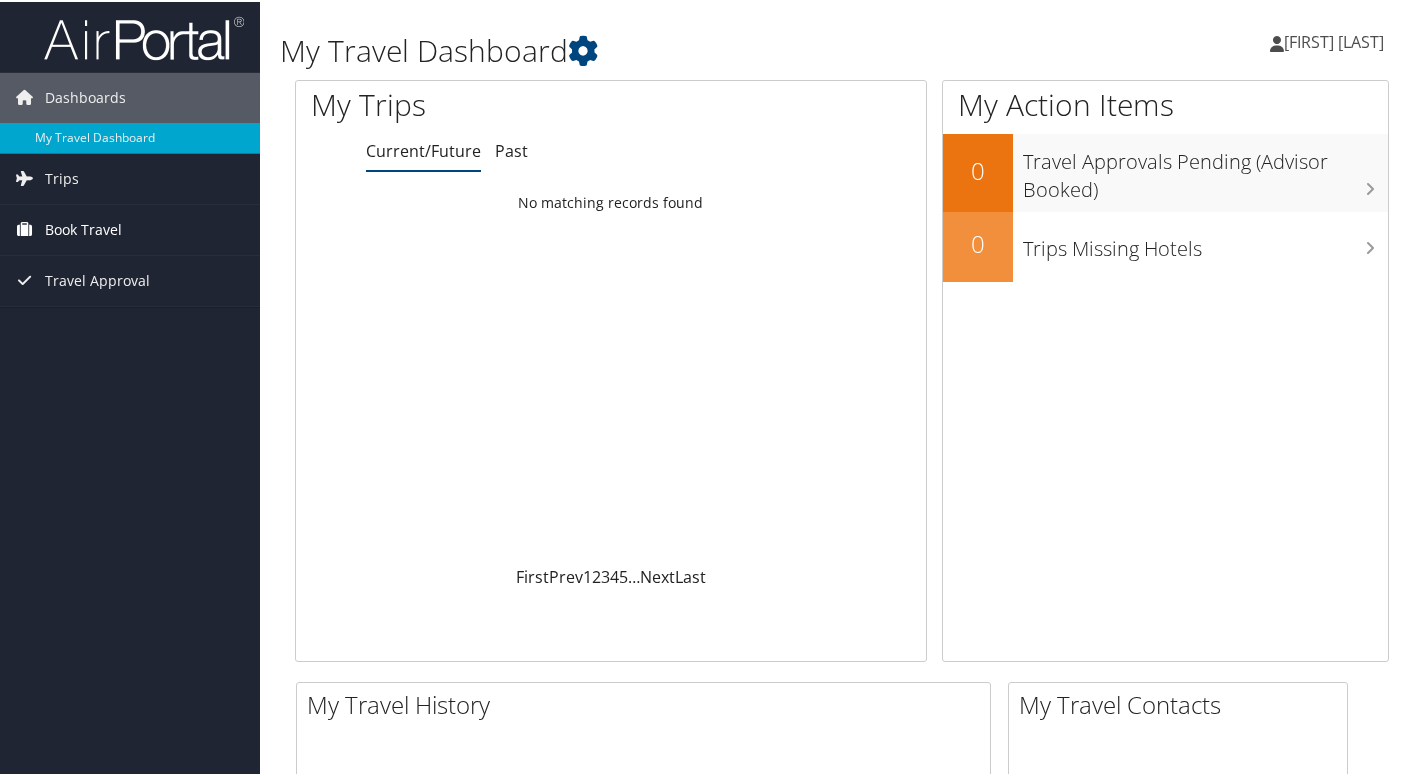 click on "Book Travel" at bounding box center [83, 228] 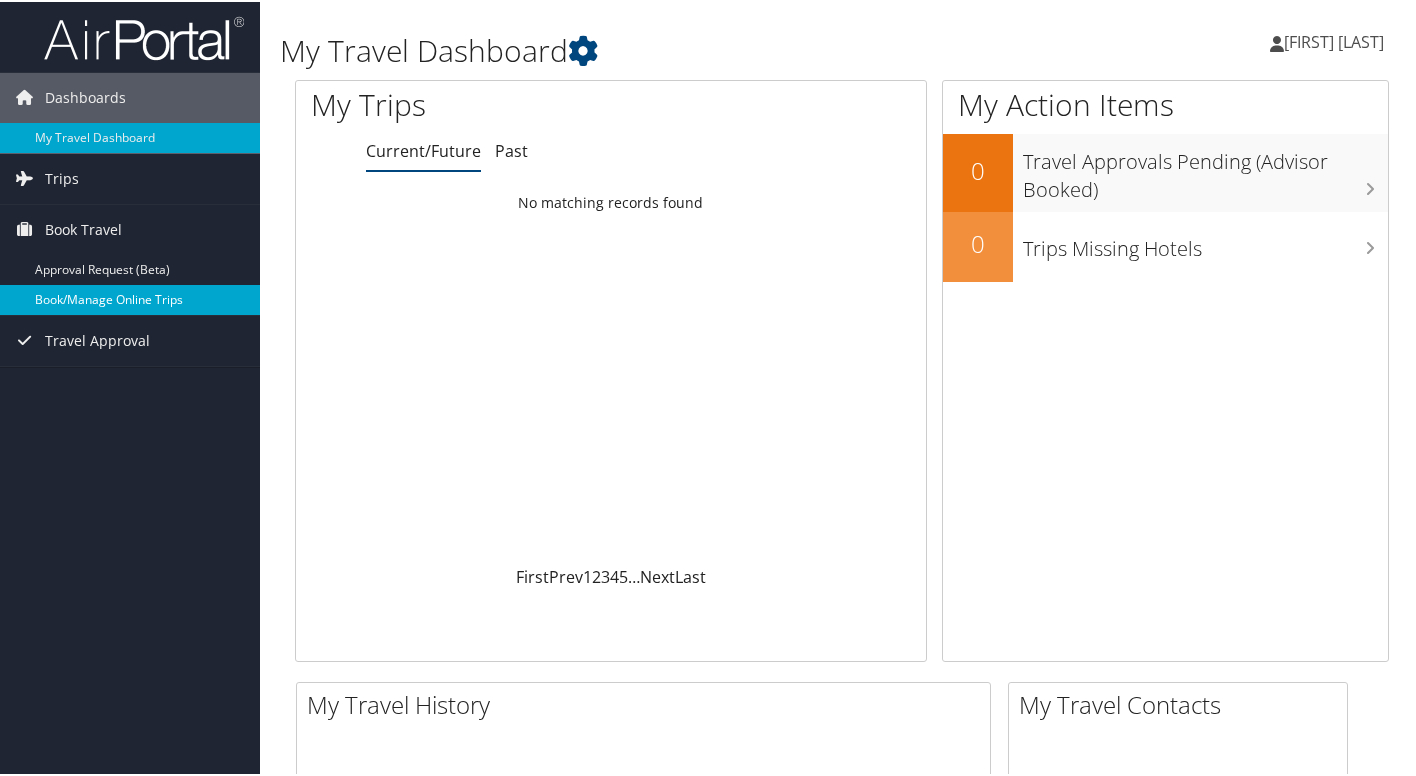 click on "Book/Manage Online Trips" at bounding box center (130, 298) 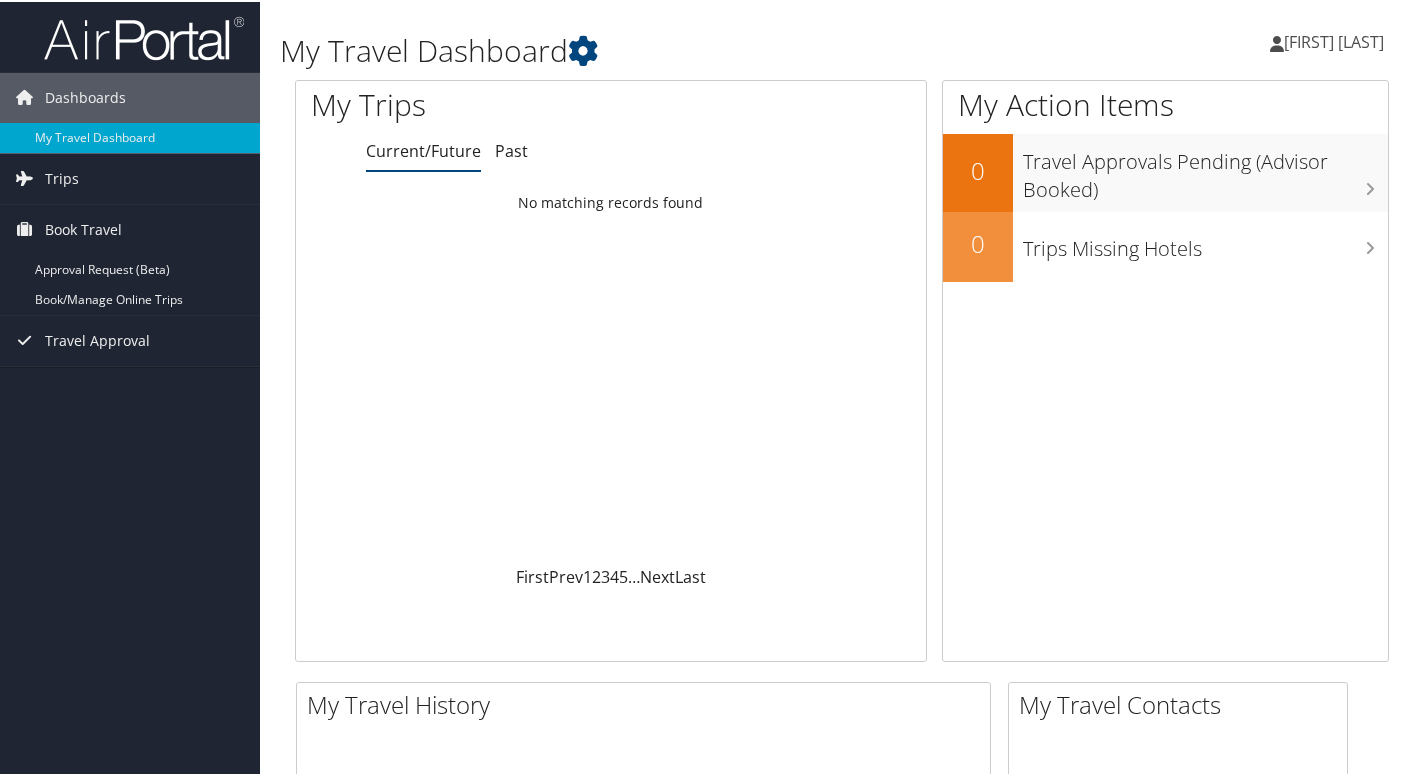 click on "[FIRST] [LAST]" at bounding box center [1334, 40] 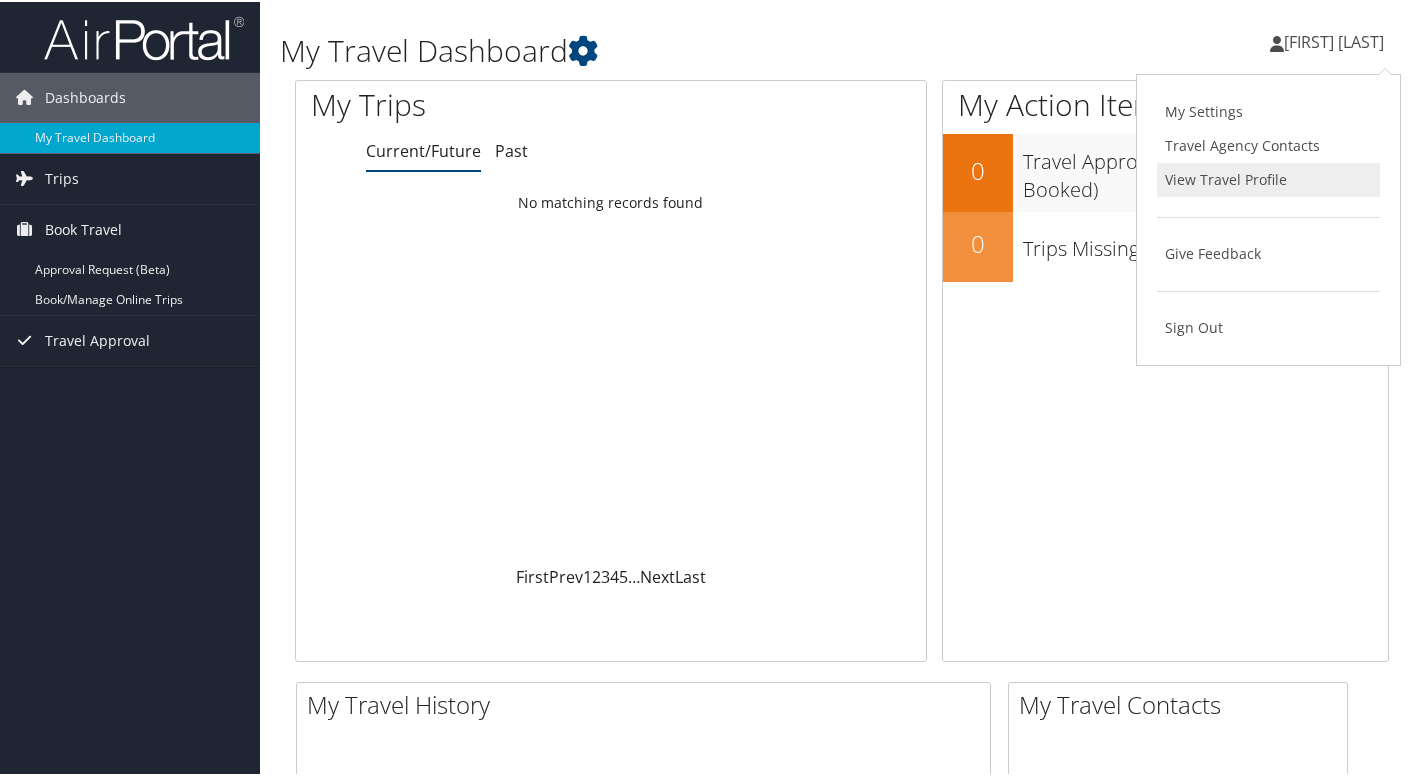 click on "View Travel Profile" at bounding box center [1268, 178] 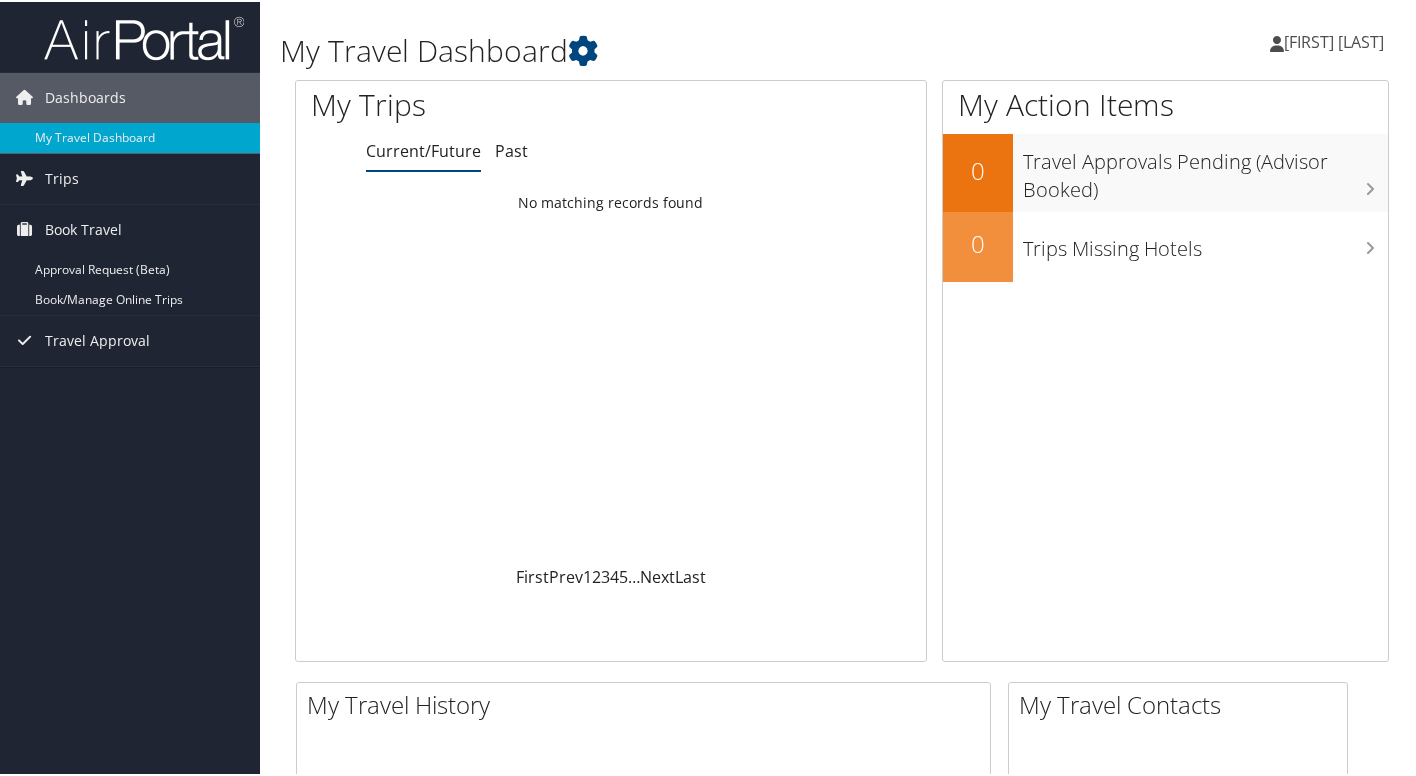 click on "[FIRST] [LAST]" at bounding box center [1334, 40] 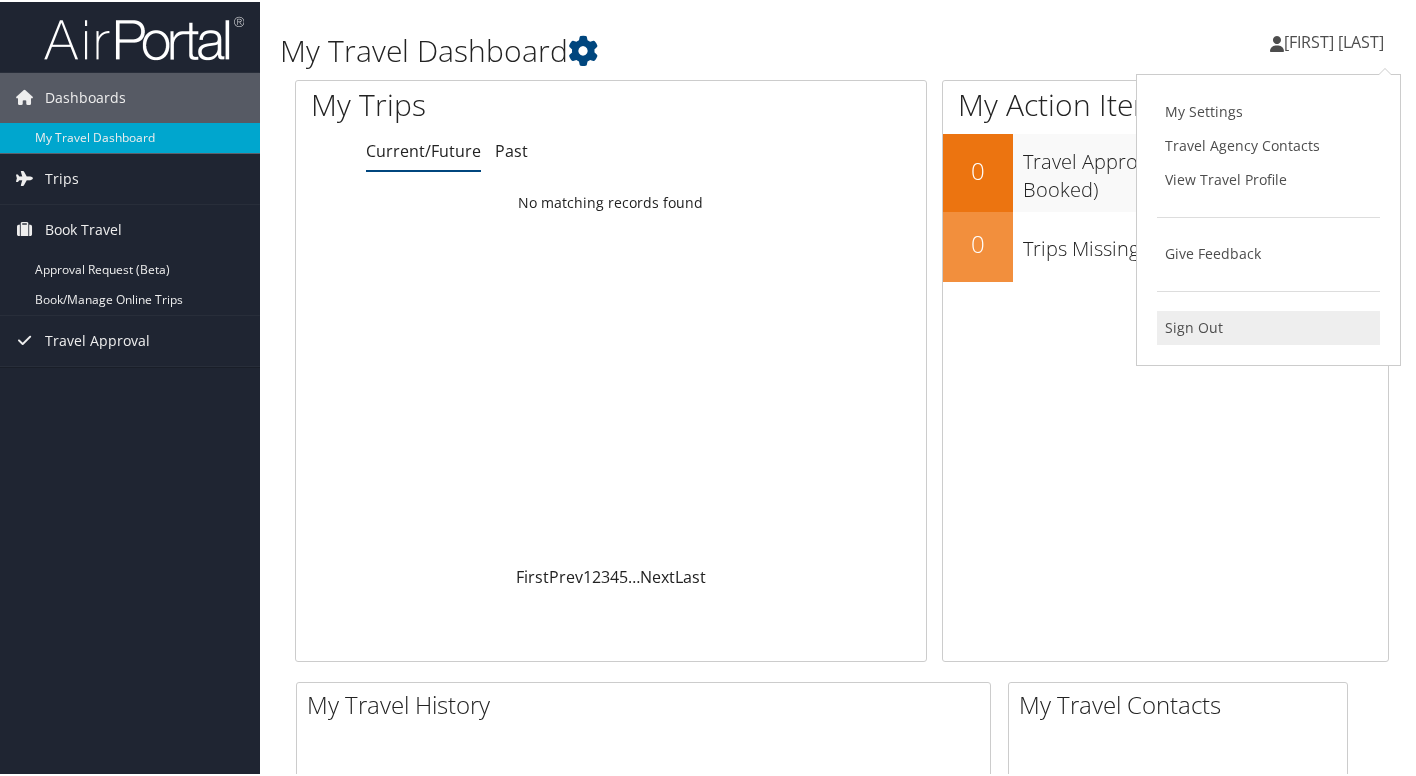 click on "Sign Out" at bounding box center (1268, 326) 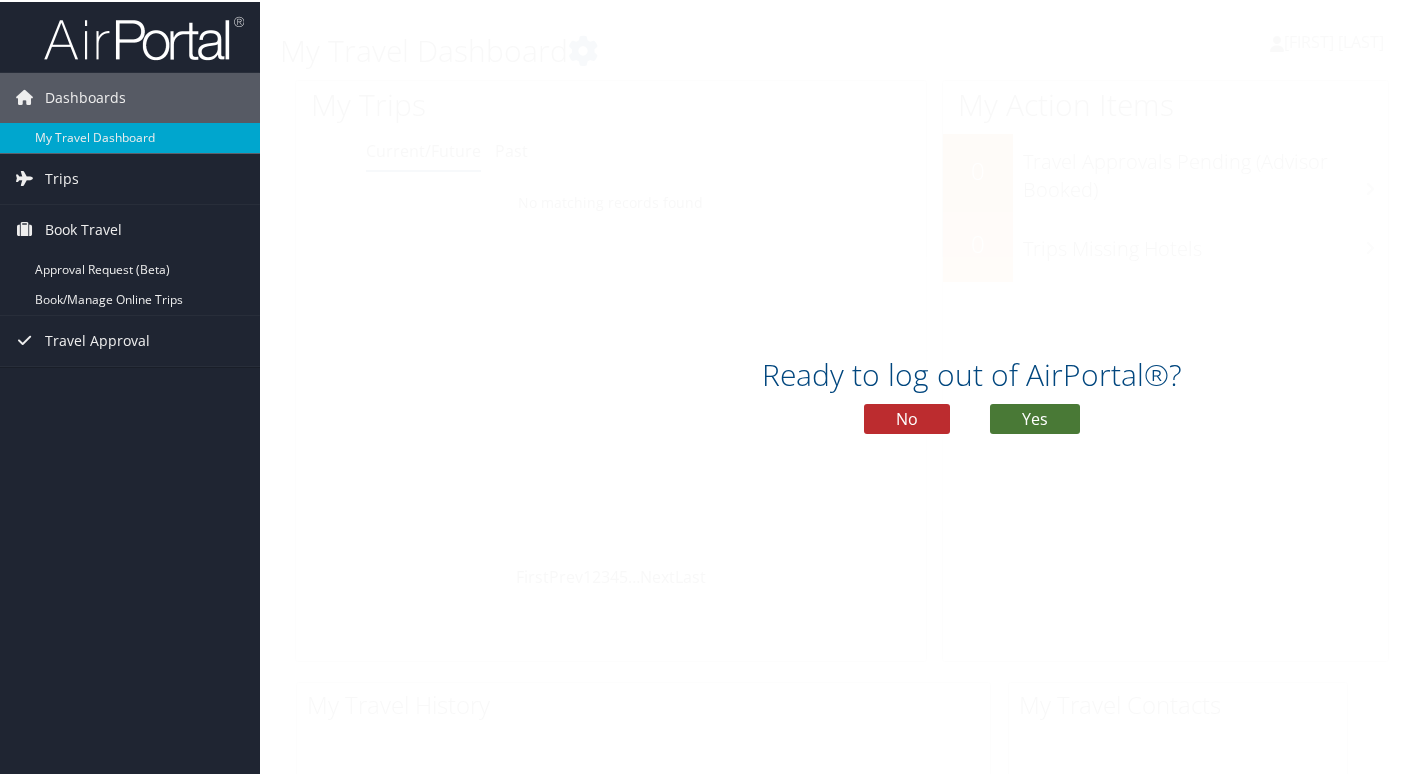 click on "Yes" at bounding box center [1035, 417] 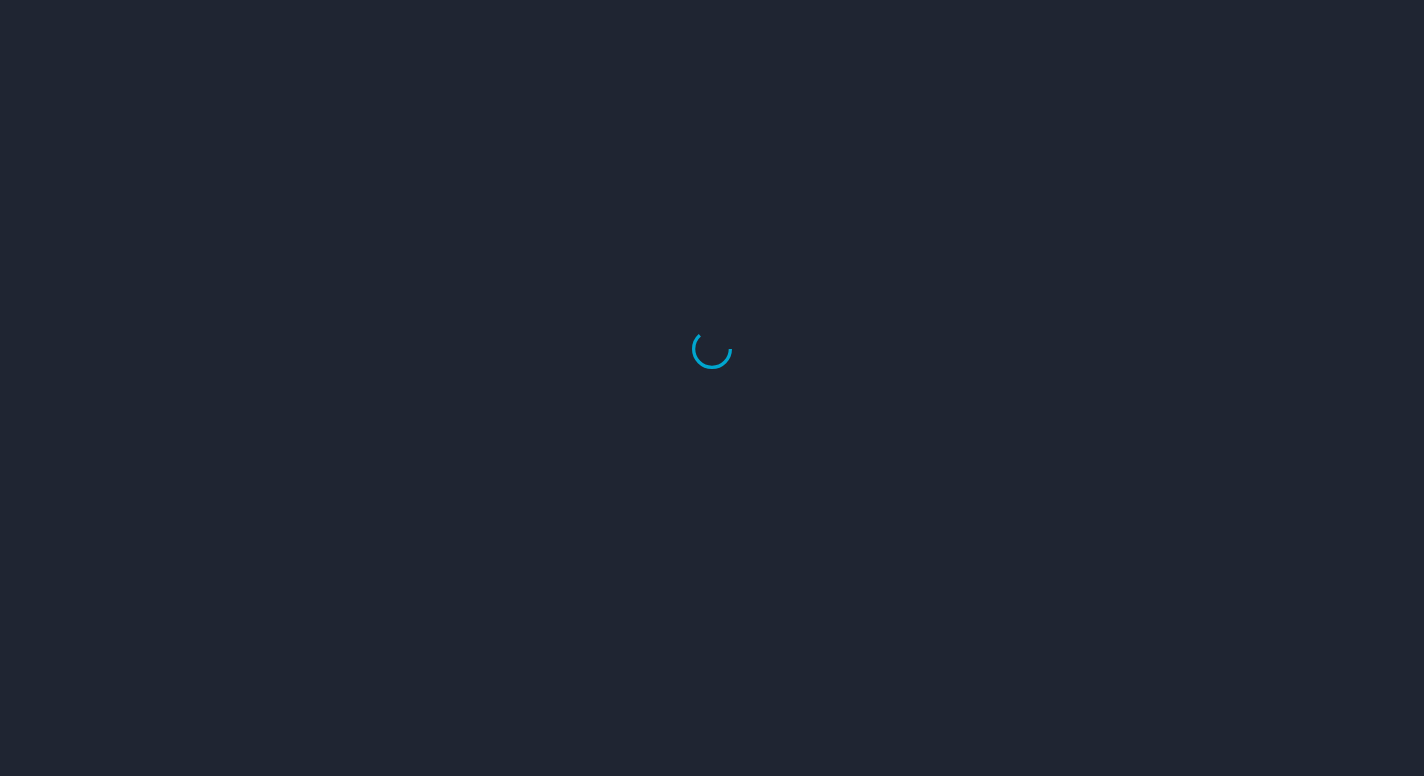 scroll, scrollTop: 0, scrollLeft: 0, axis: both 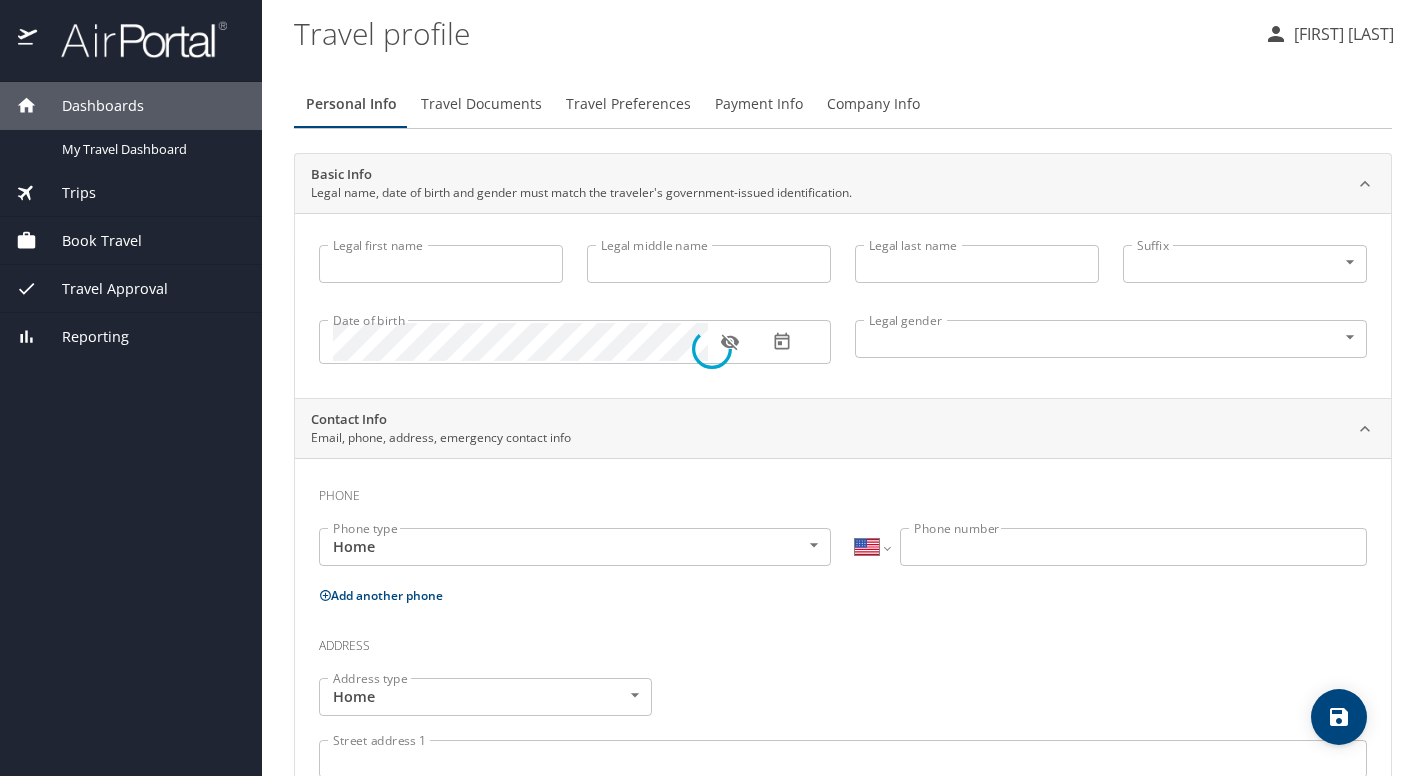 type on "[FIRST]" 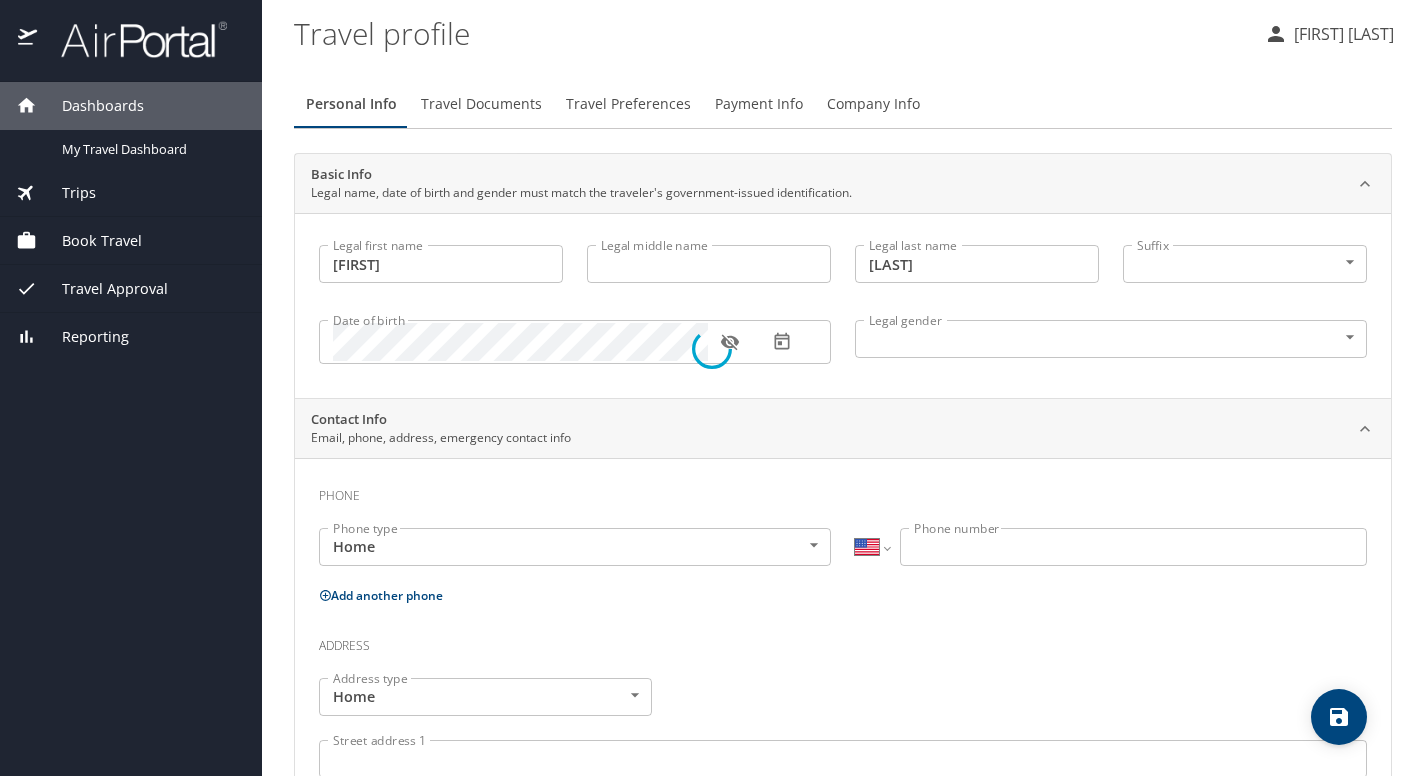 select on "US" 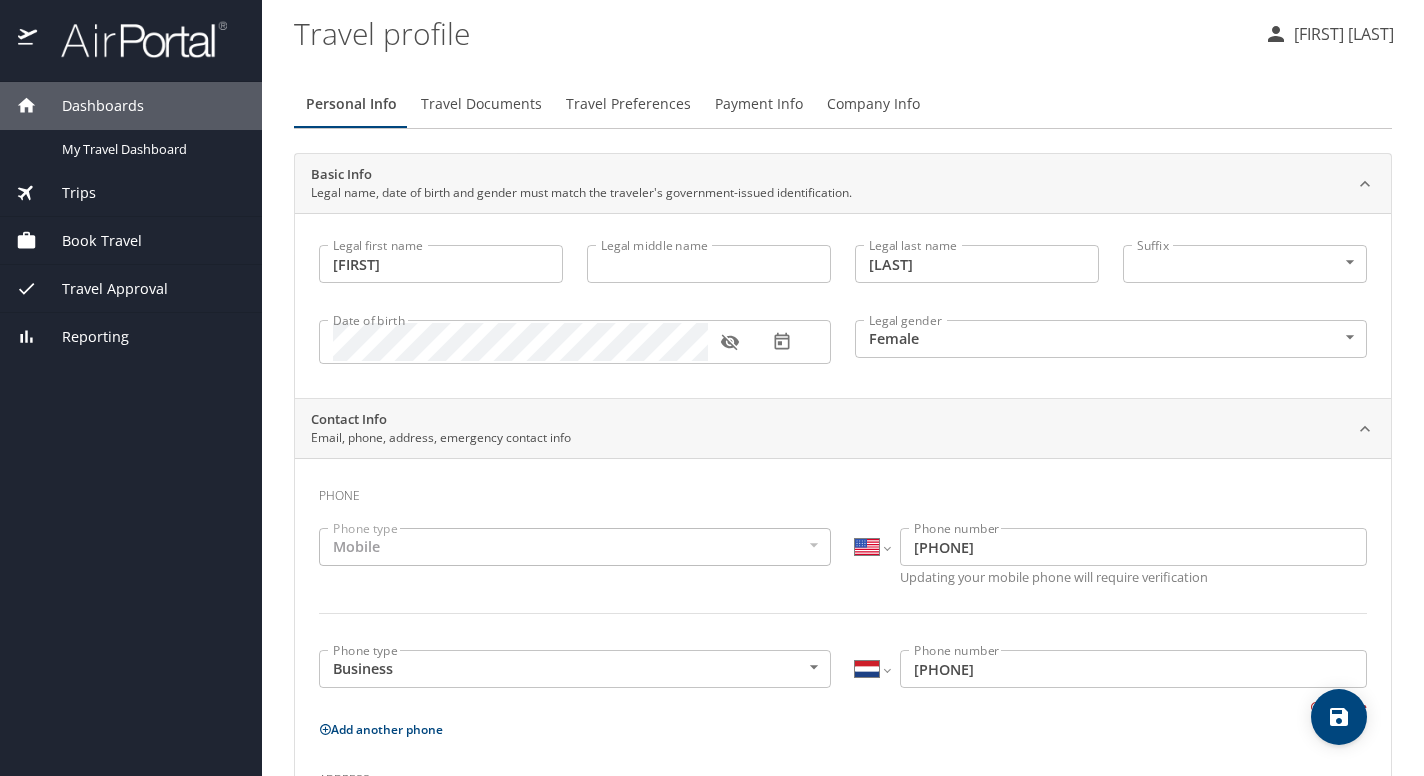 click on "Travel Approval" at bounding box center [102, 289] 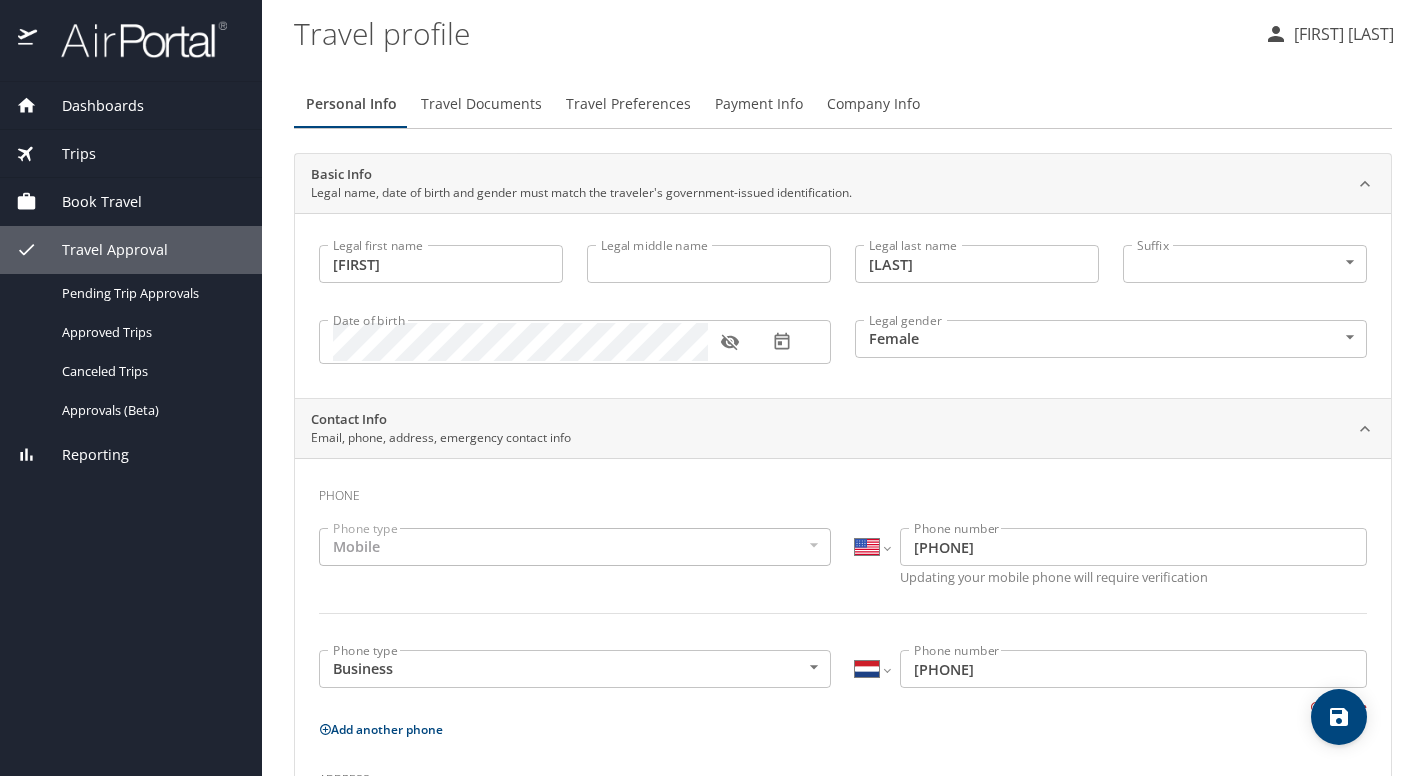 click on "Book Travel" at bounding box center [89, 202] 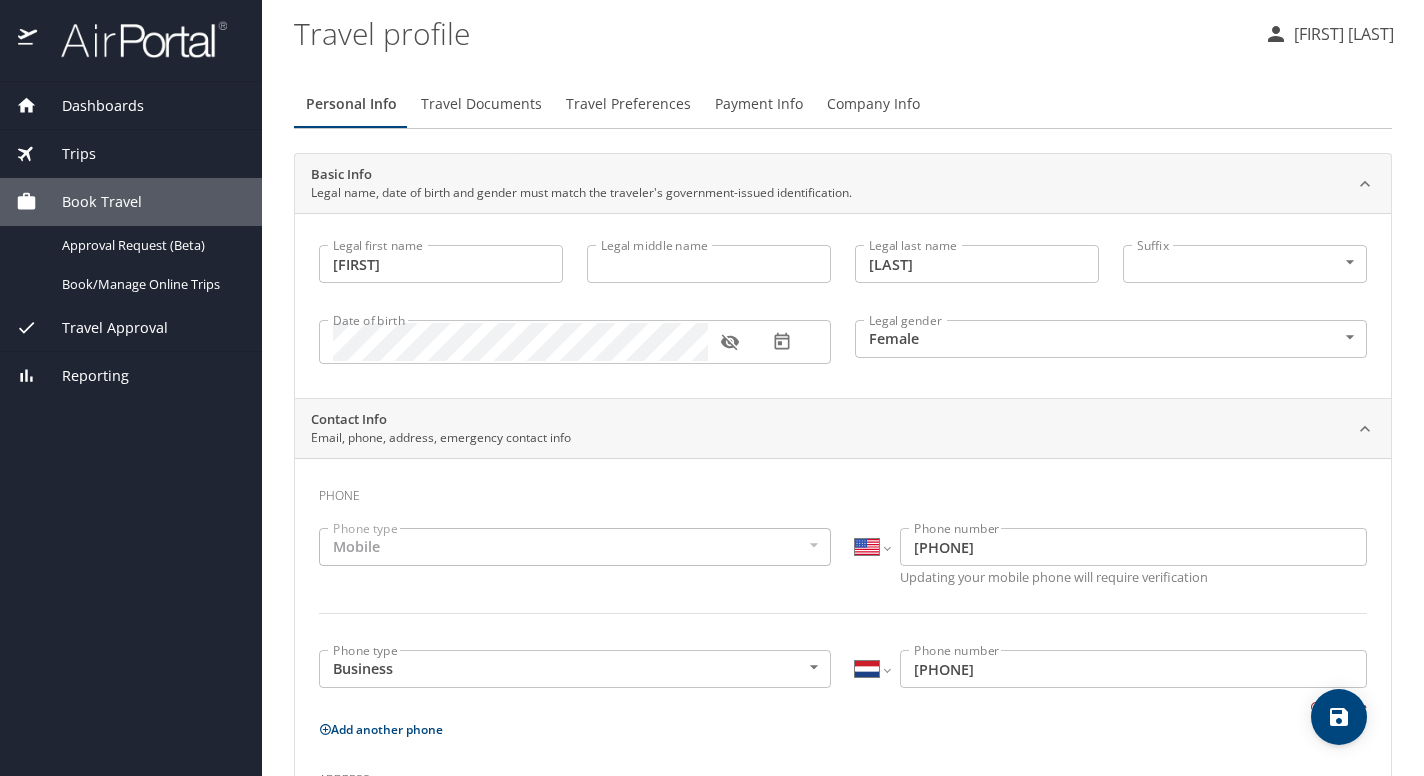 click on "Trips" at bounding box center (66, 154) 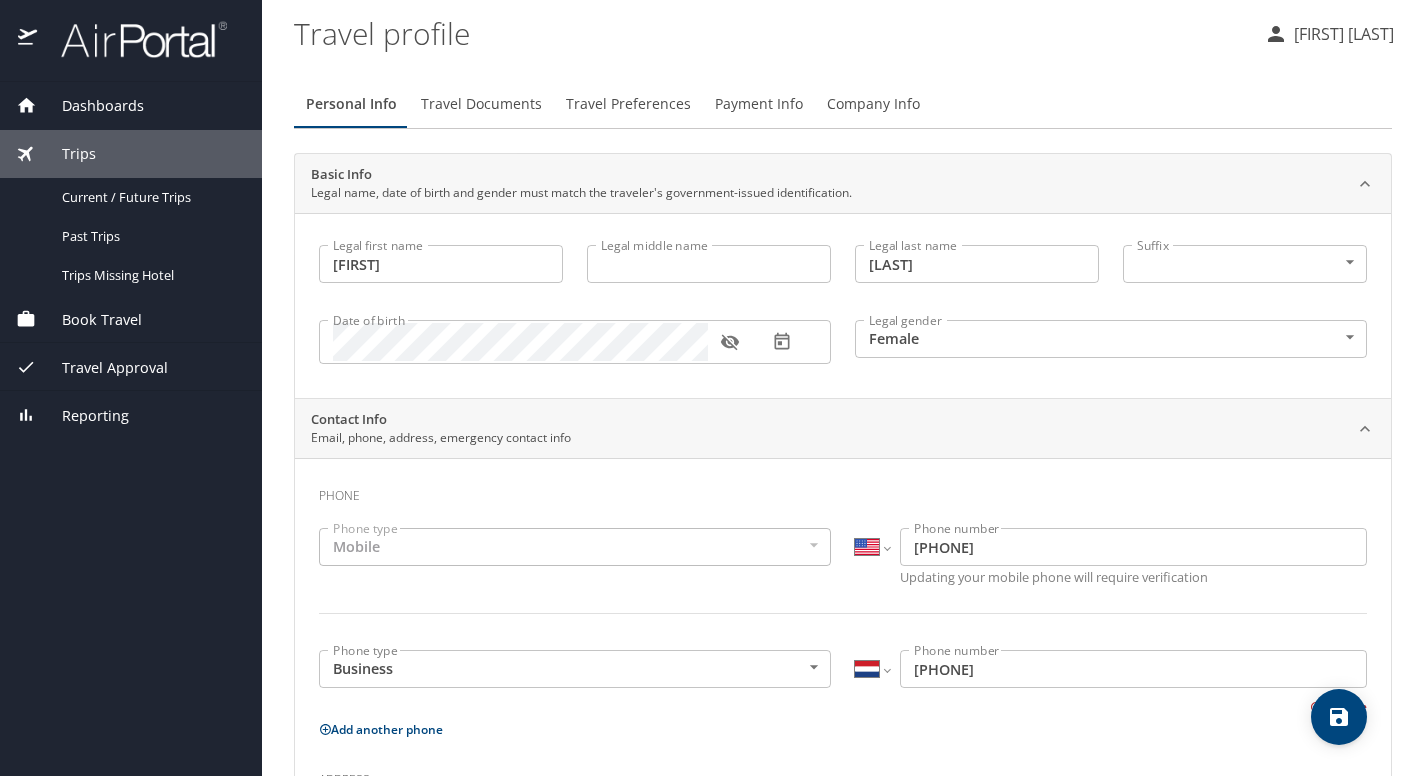 click on "Dashboards" at bounding box center (90, 106) 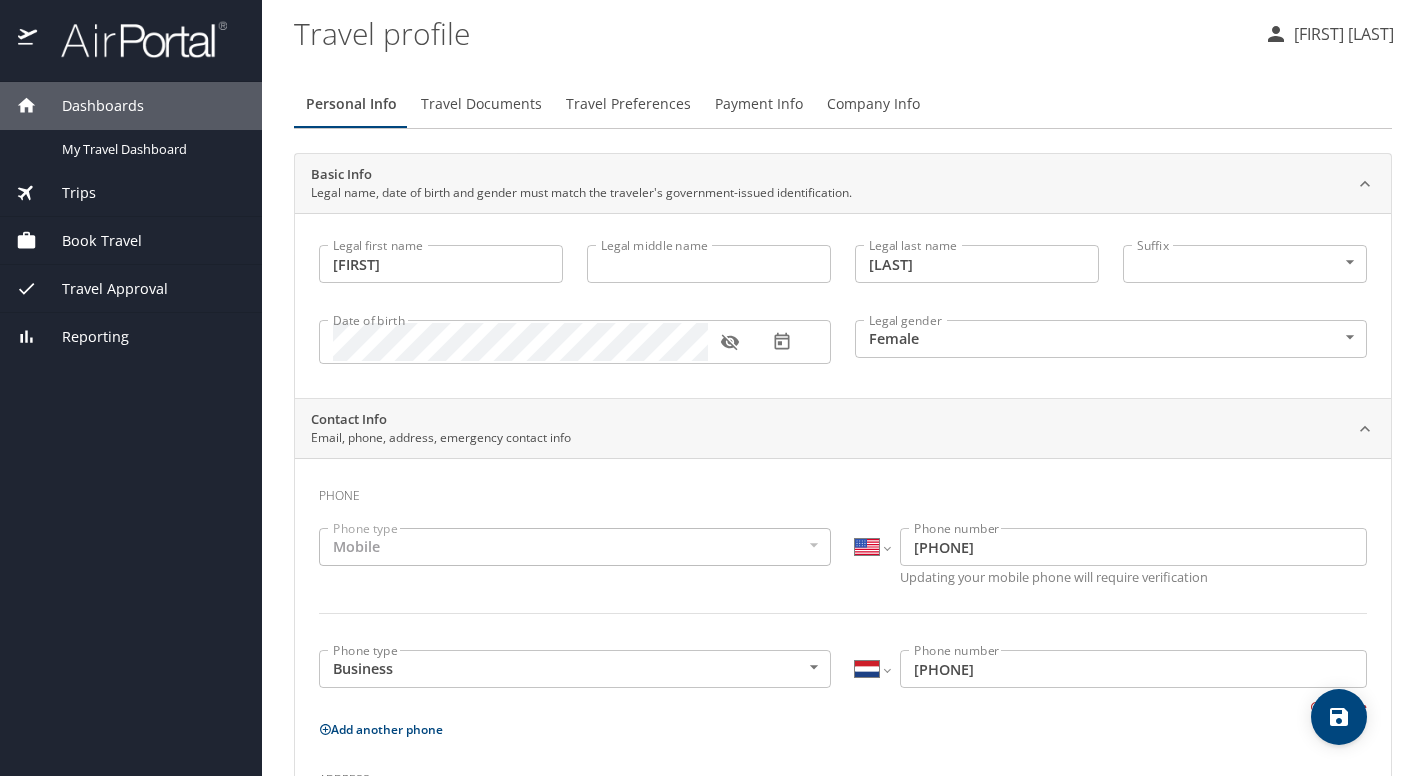 click on "Travel Documents" at bounding box center (481, 104) 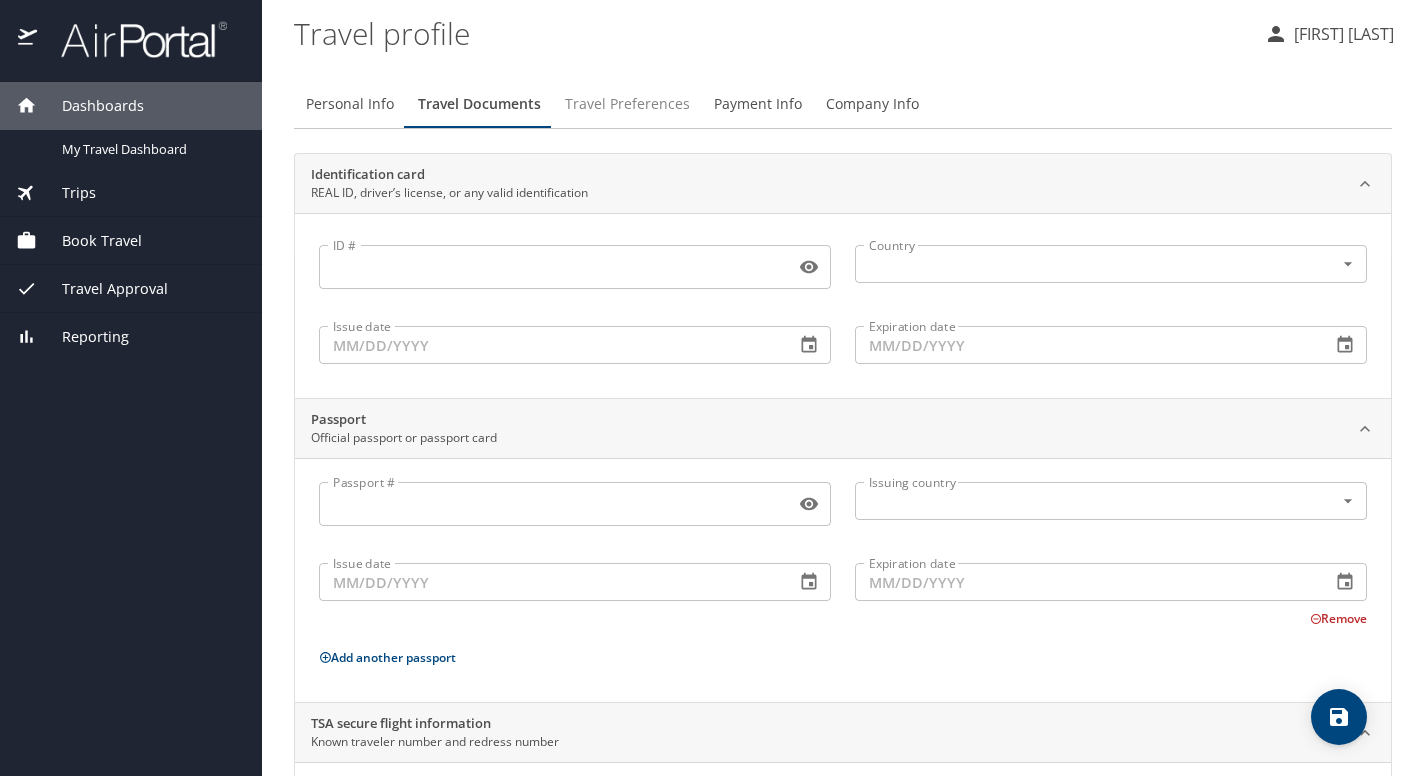 click on "Travel Preferences" at bounding box center [627, 104] 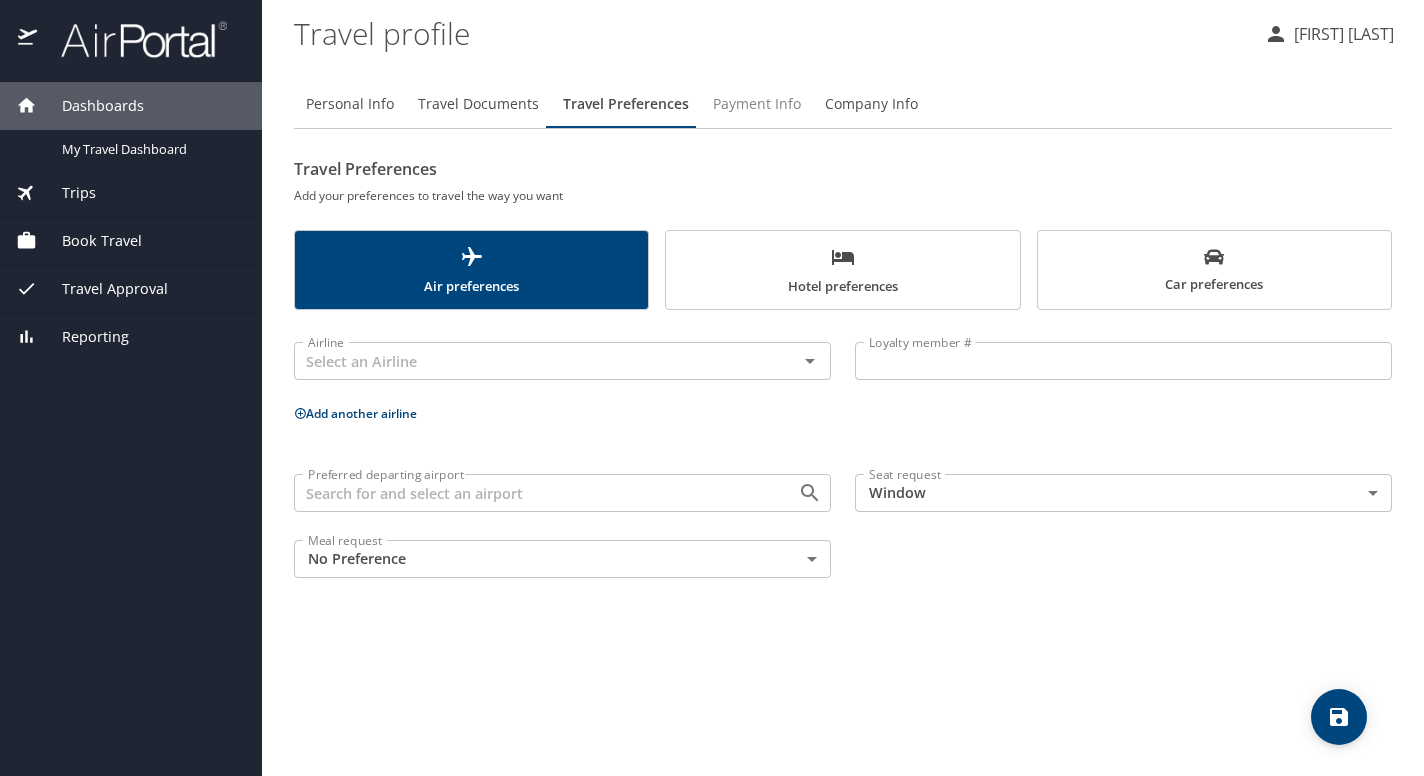 click on "Payment Info" at bounding box center [757, 104] 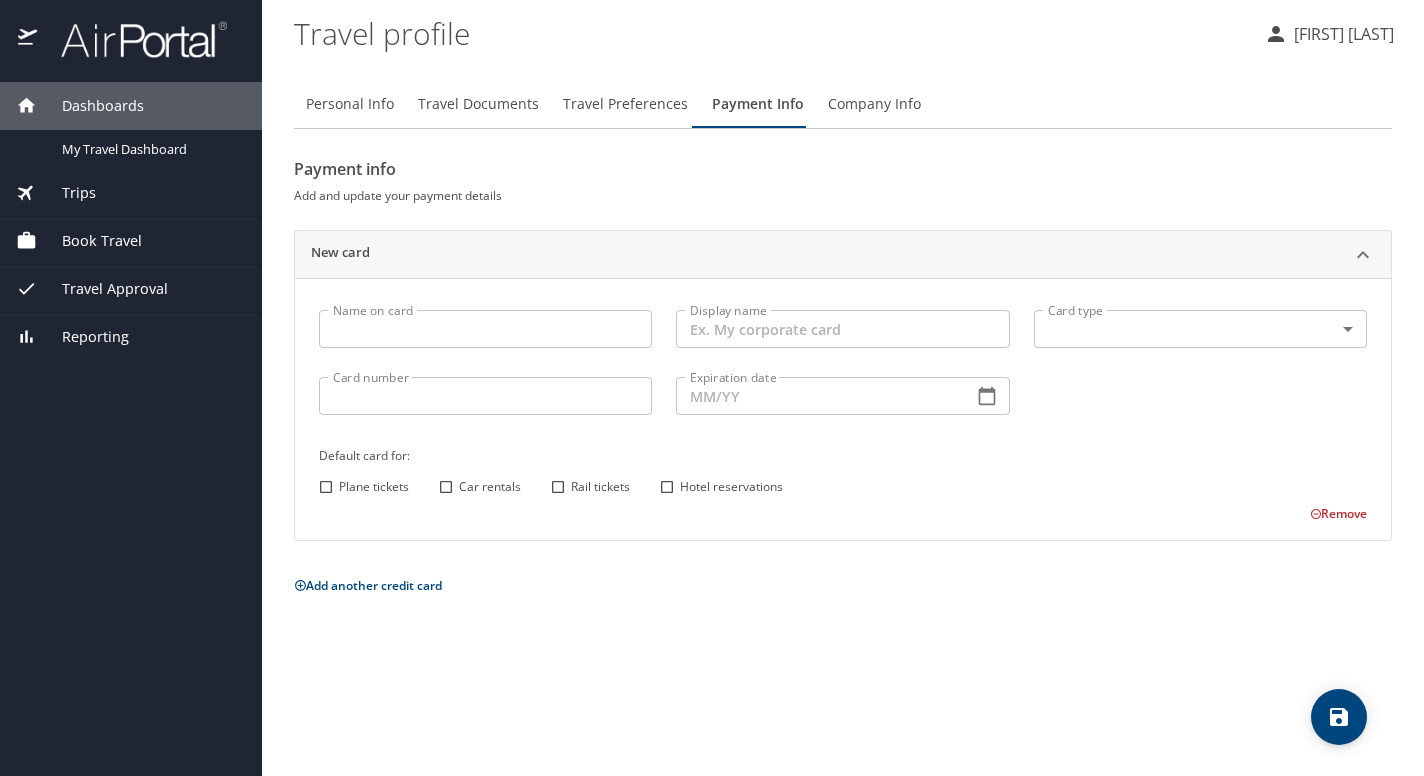 click on "Company Info" at bounding box center [874, 104] 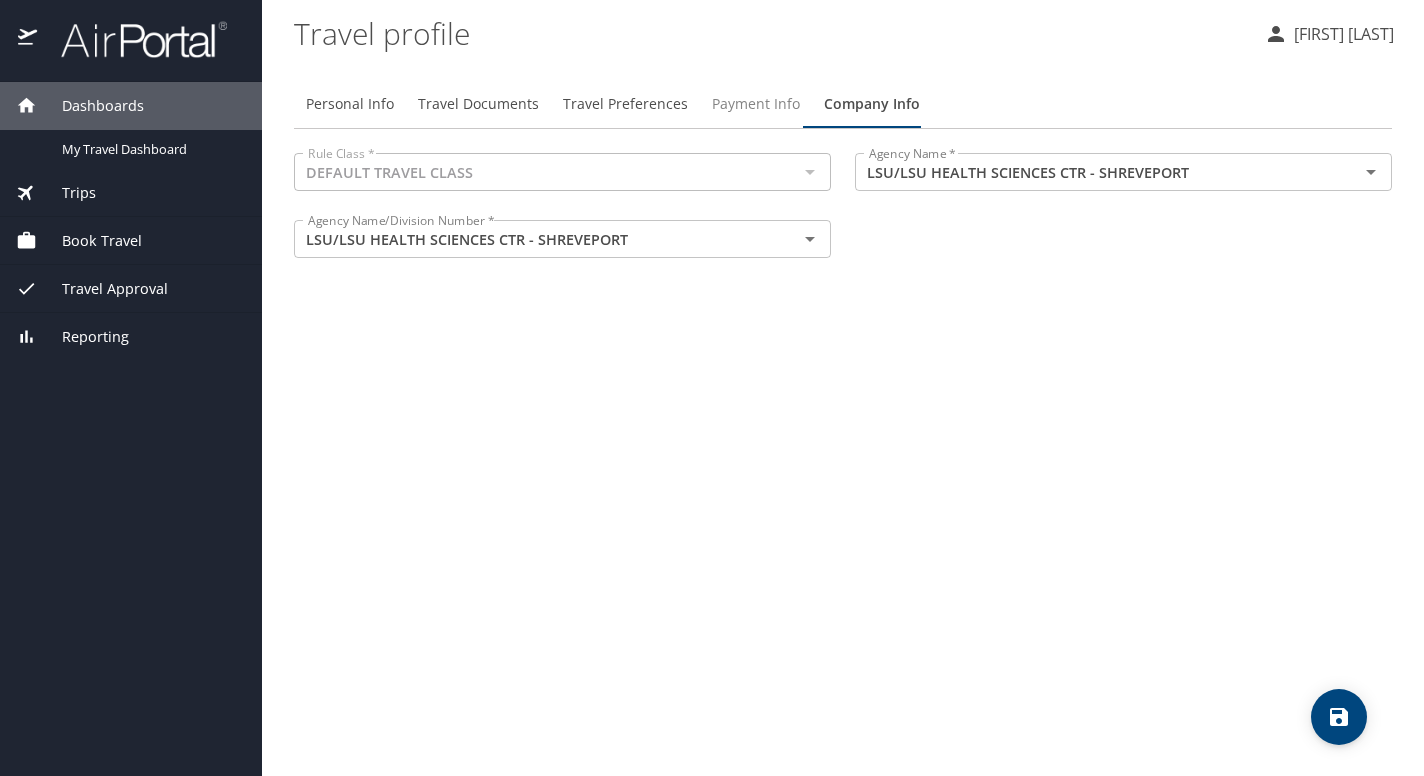 click on "Payment Info" at bounding box center [756, 104] 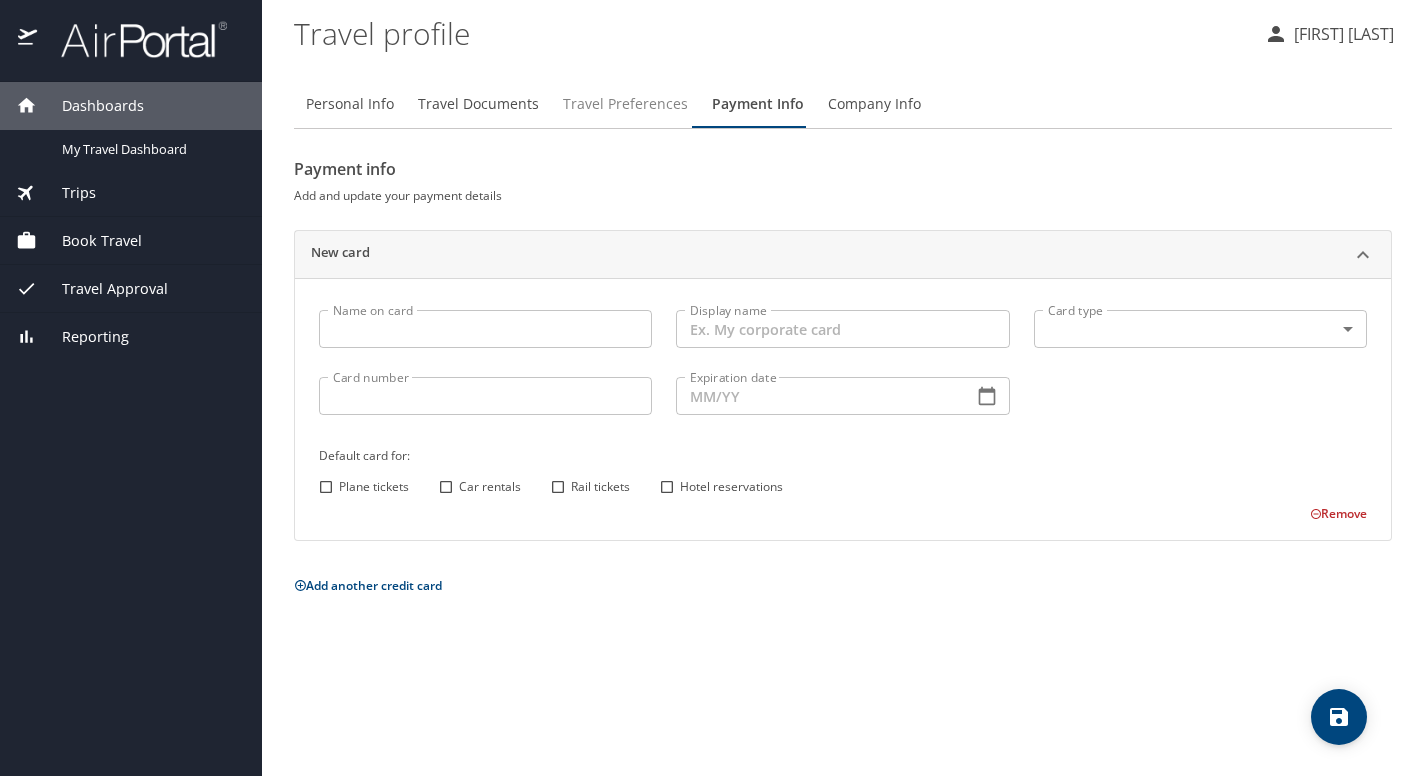 click on "Travel Preferences" at bounding box center (625, 104) 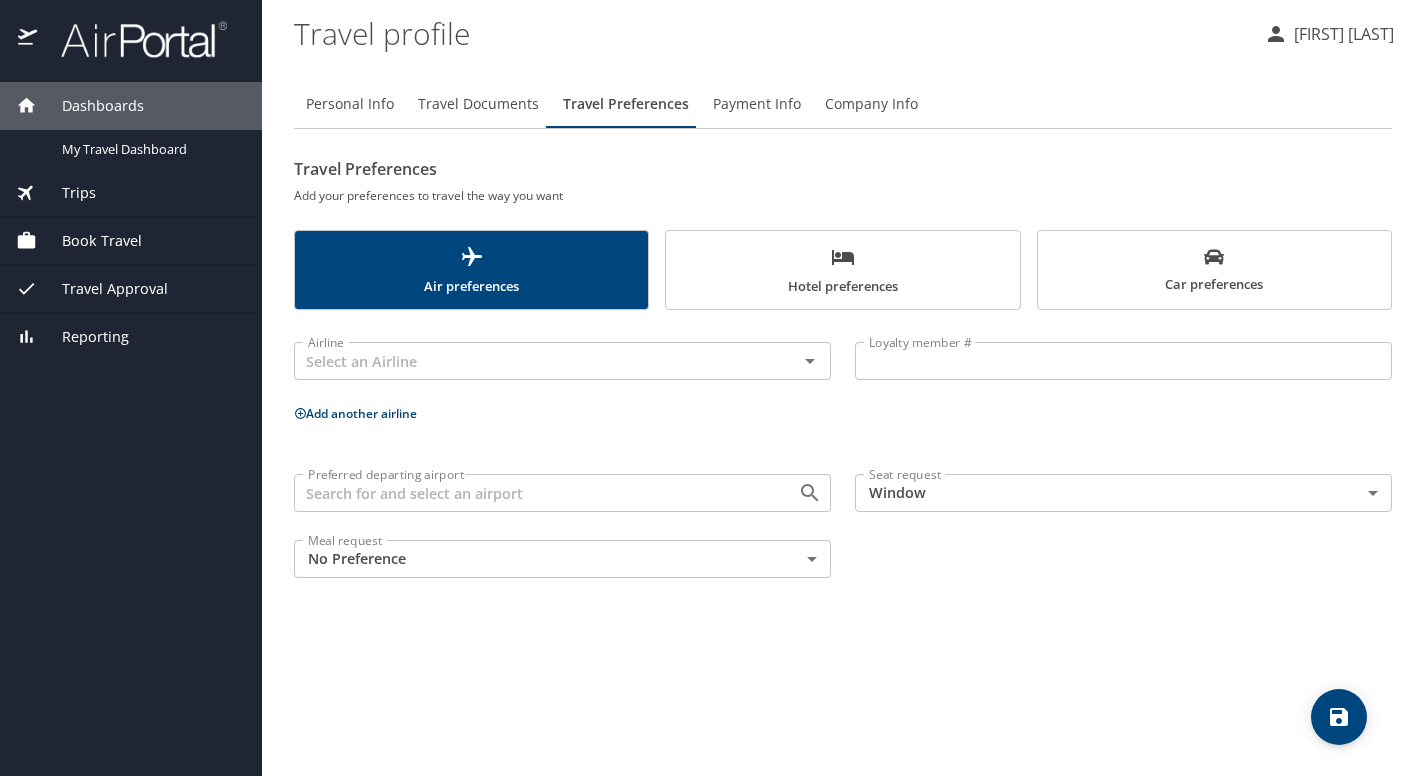 click on "Travel Documents" at bounding box center (478, 104) 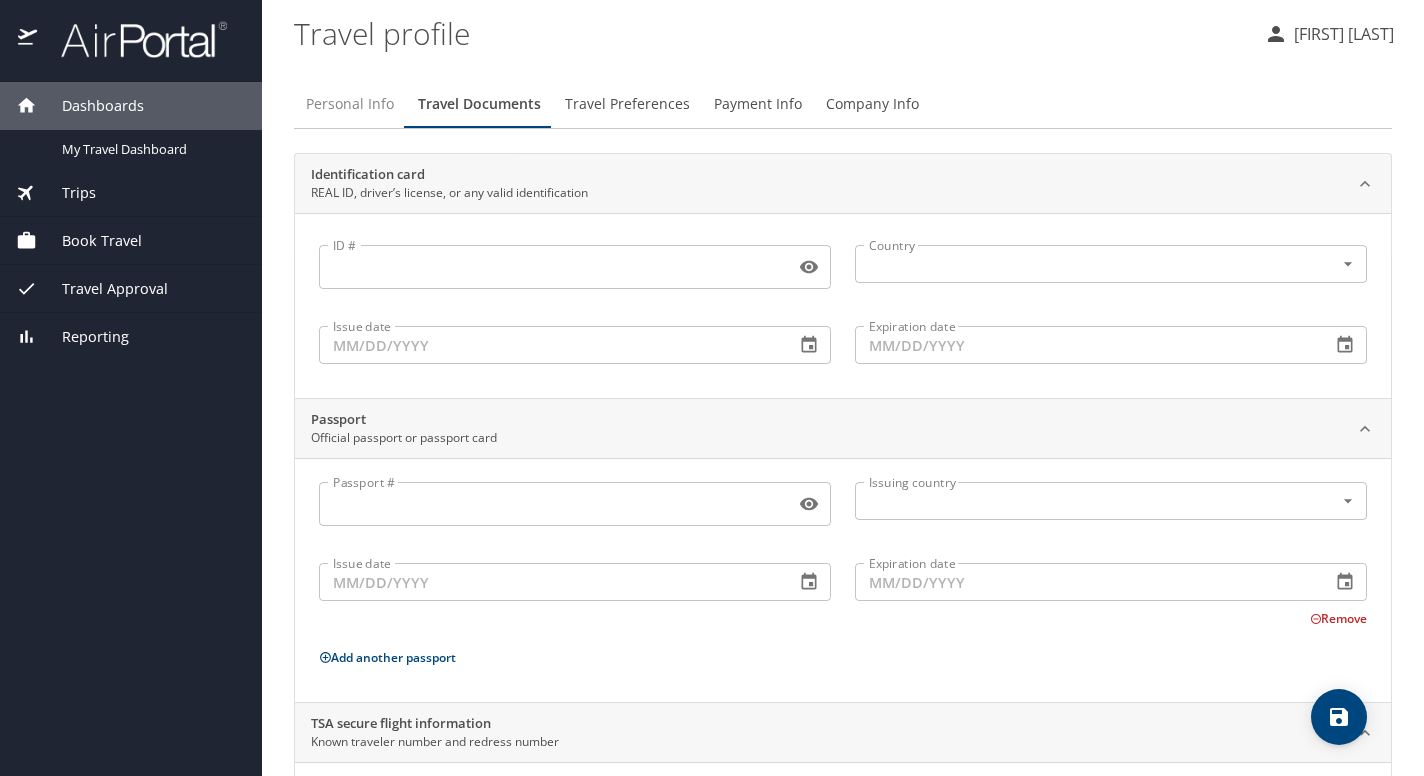 click on "Personal Info" at bounding box center (350, 104) 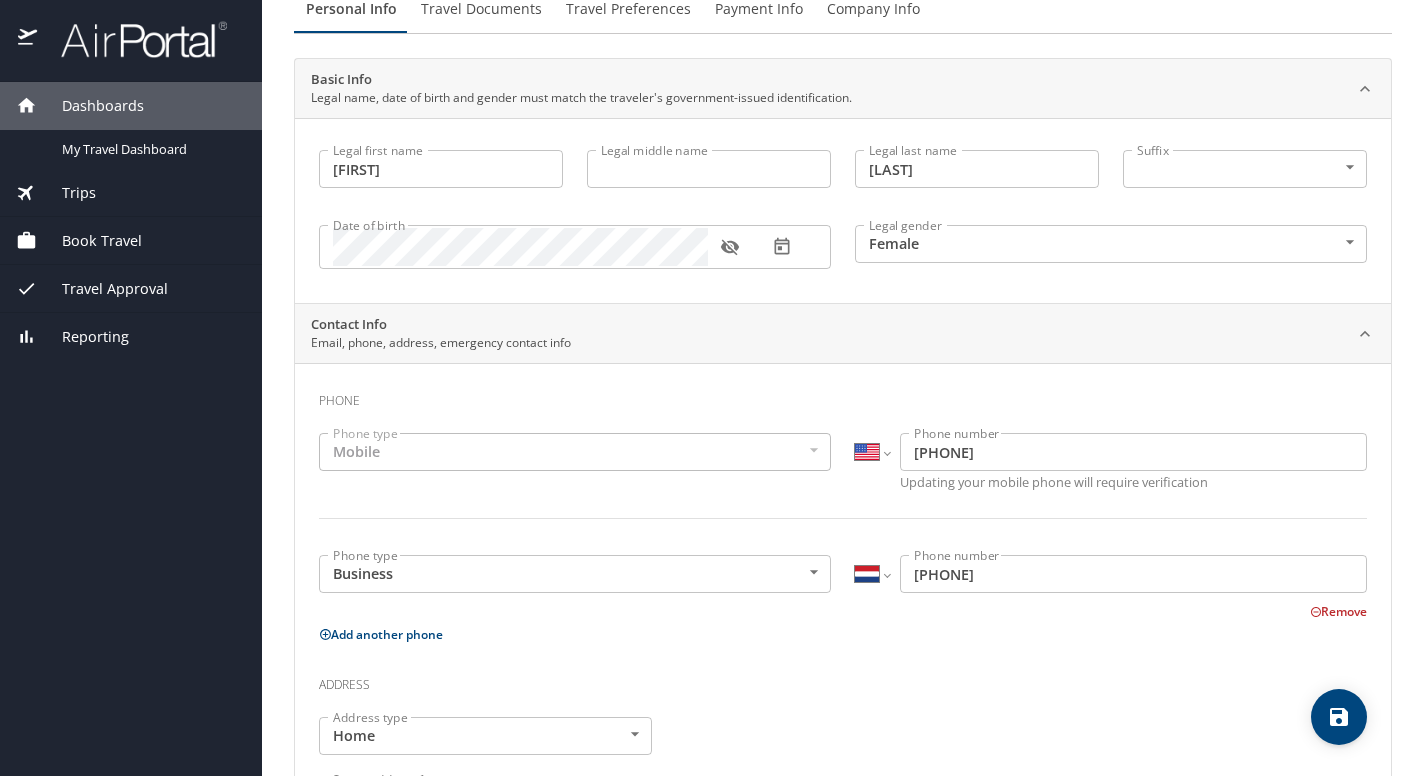 scroll, scrollTop: 0, scrollLeft: 0, axis: both 